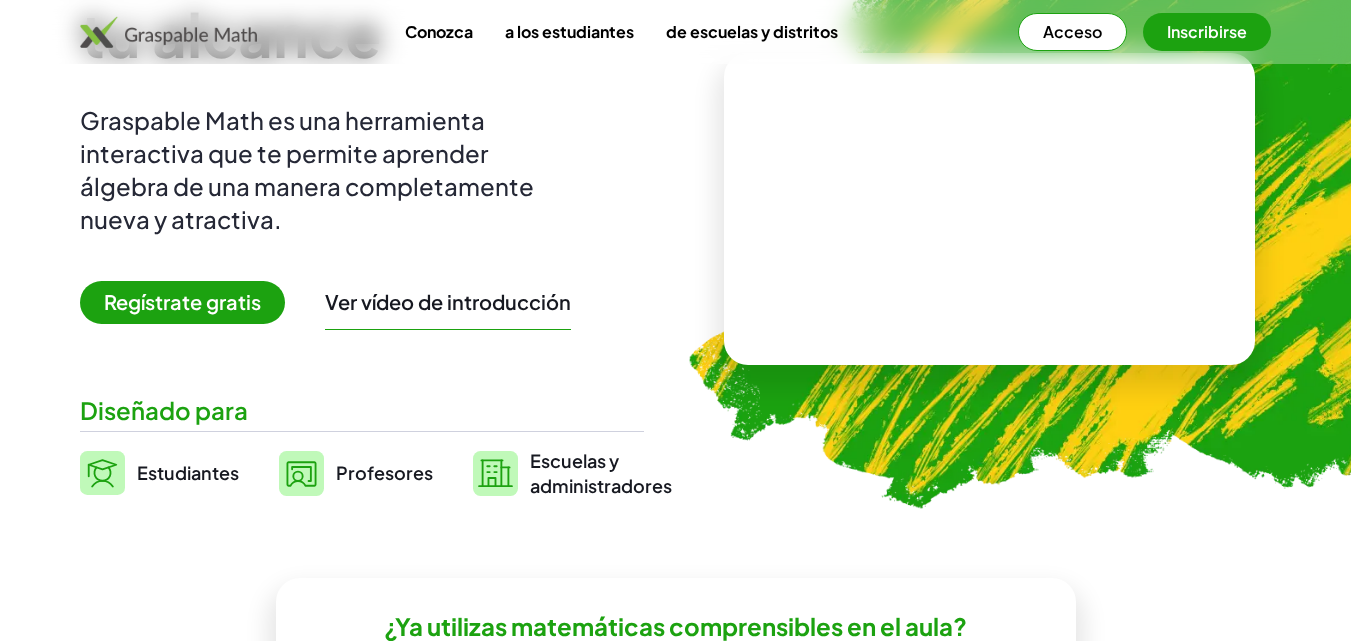 scroll, scrollTop: 200, scrollLeft: 0, axis: vertical 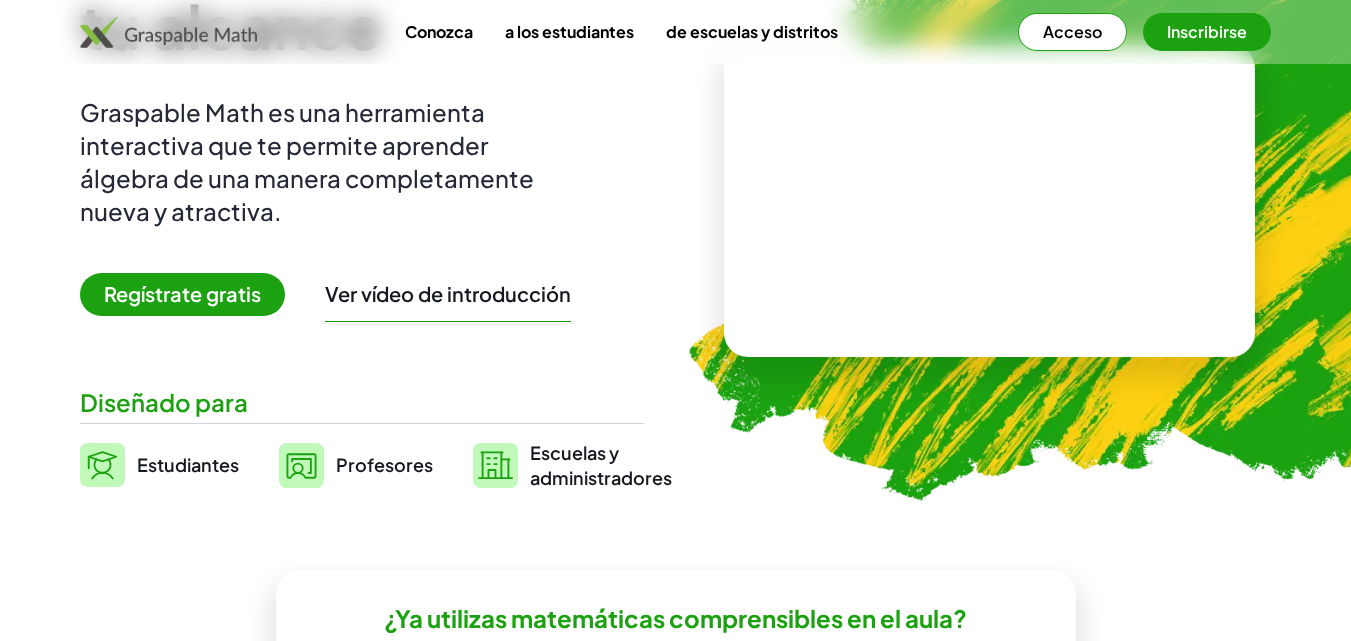click on "Profesores" at bounding box center (384, 464) 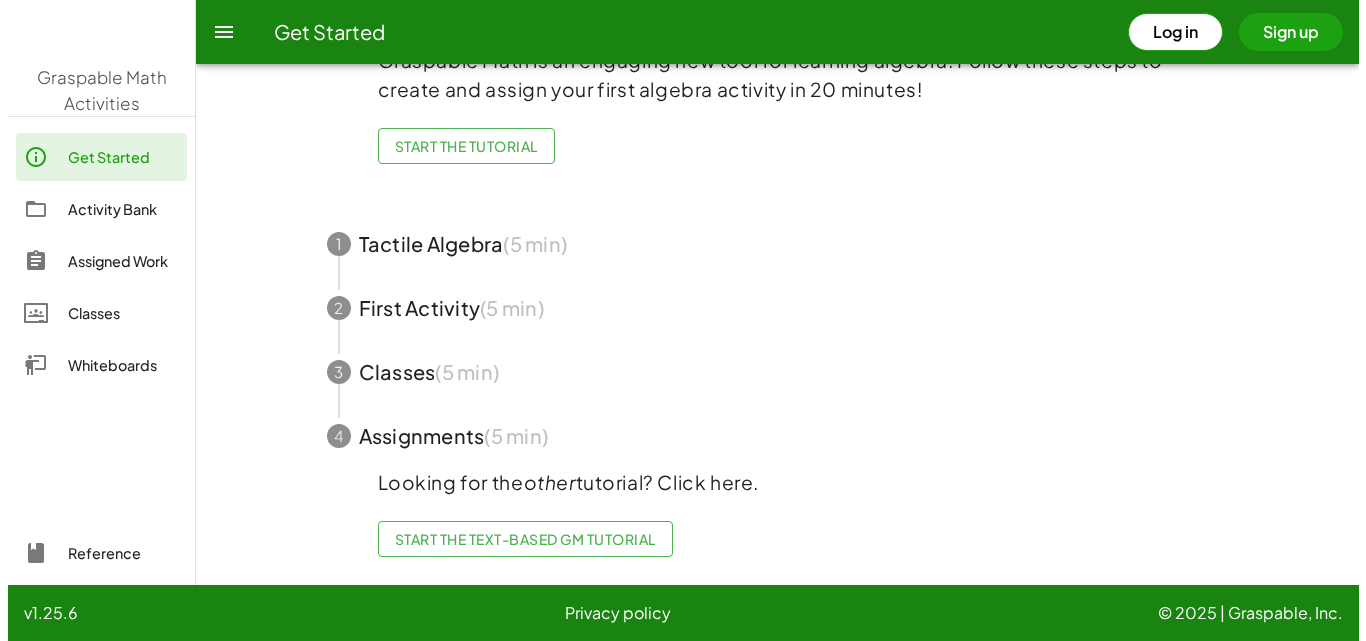 scroll, scrollTop: 0, scrollLeft: 0, axis: both 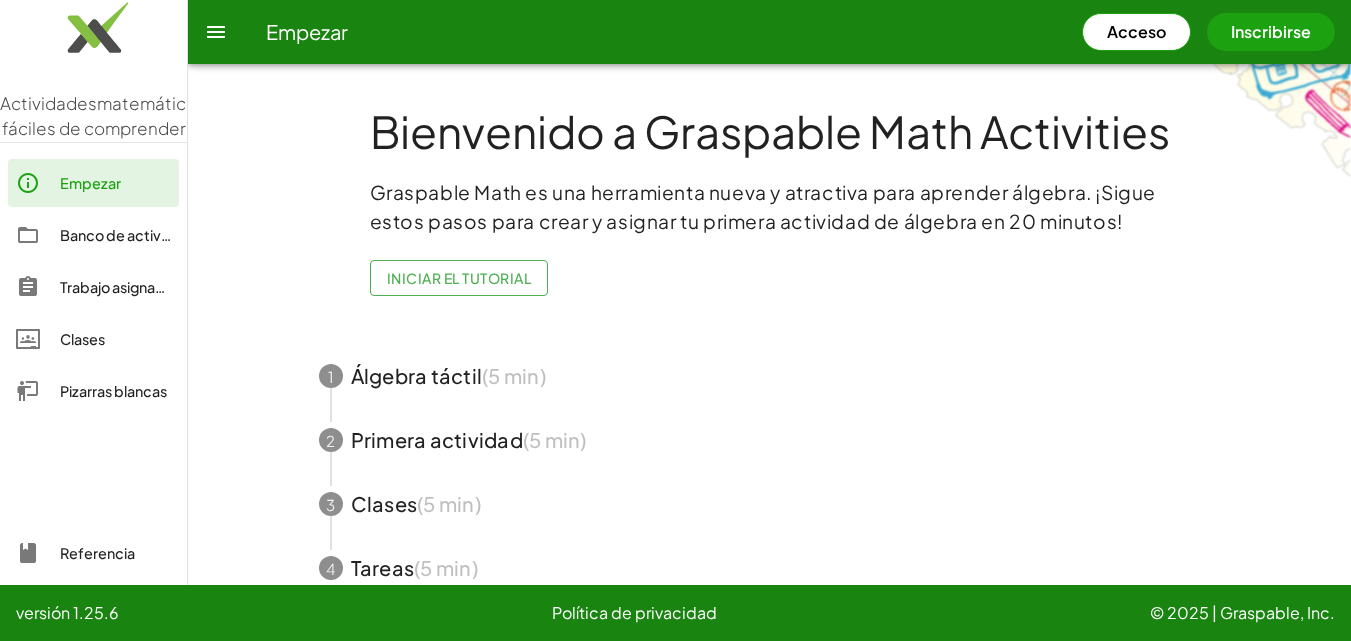 click on "Pizarras blancas" at bounding box center (113, 391) 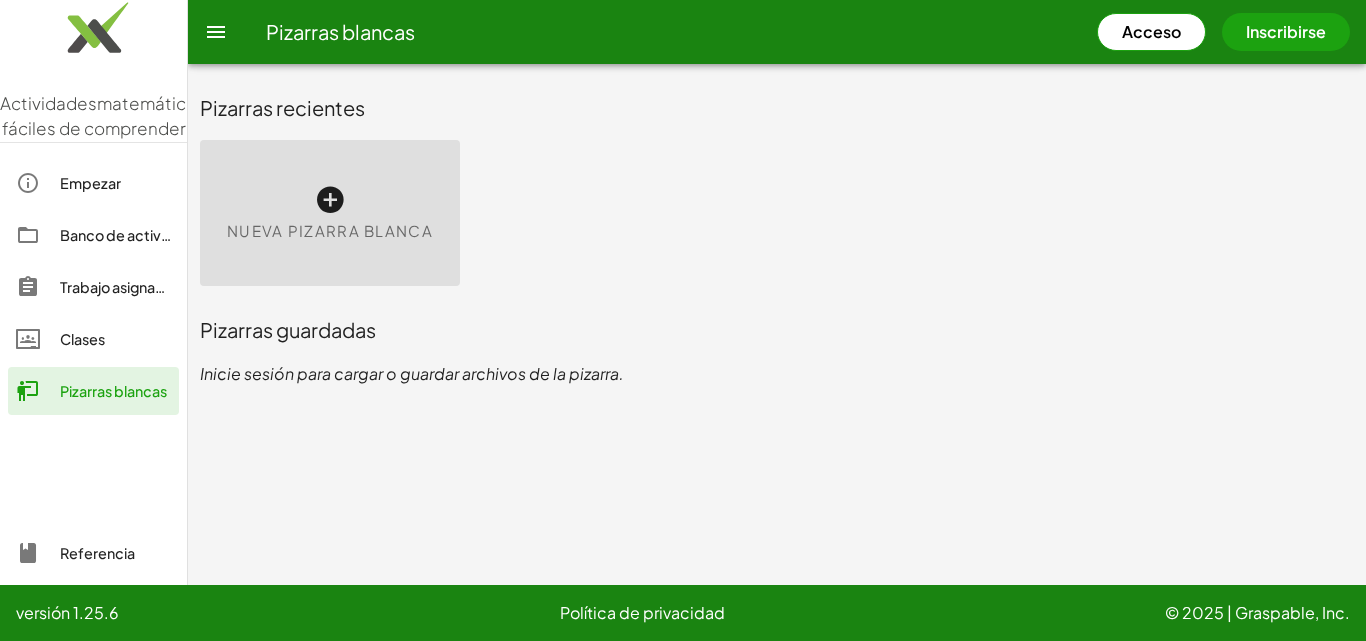 click at bounding box center [330, 200] 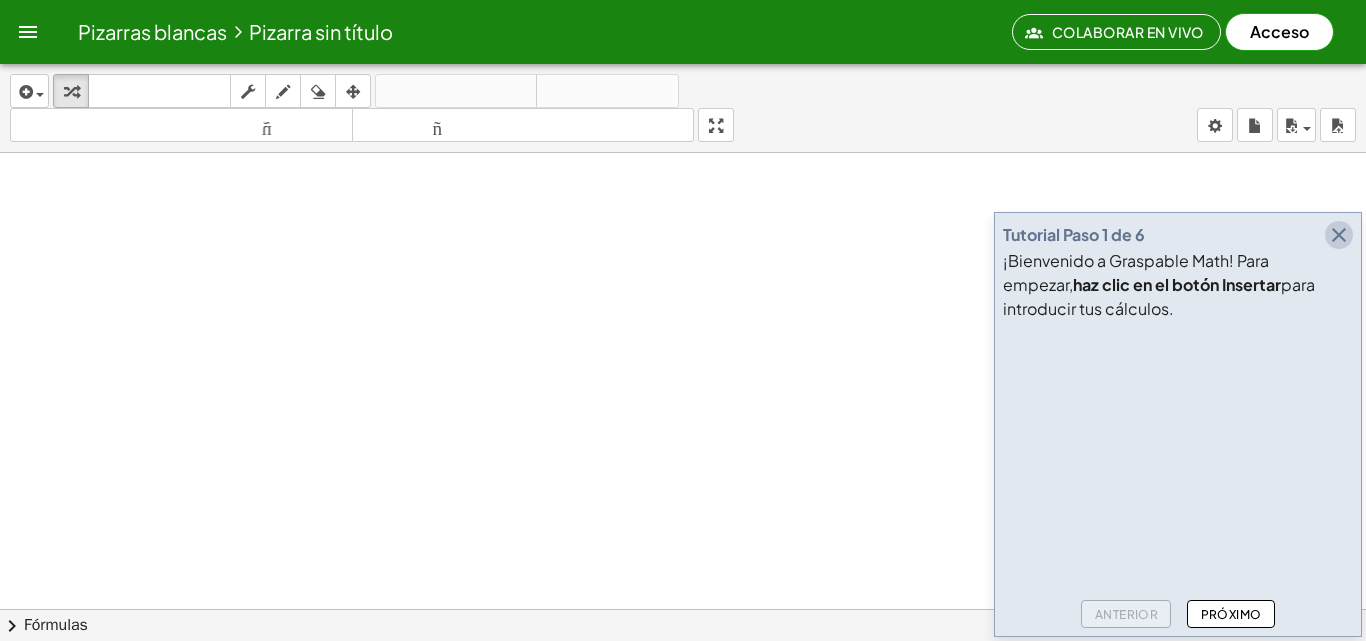 click at bounding box center (1339, 235) 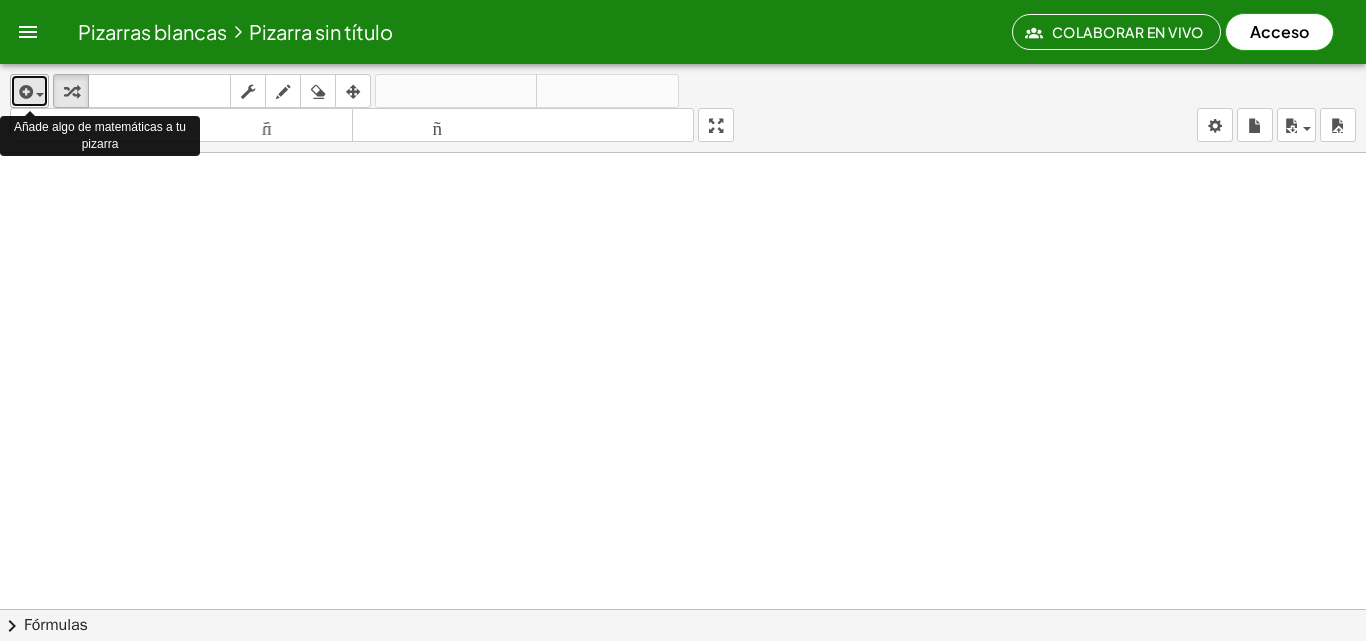click at bounding box center (40, 95) 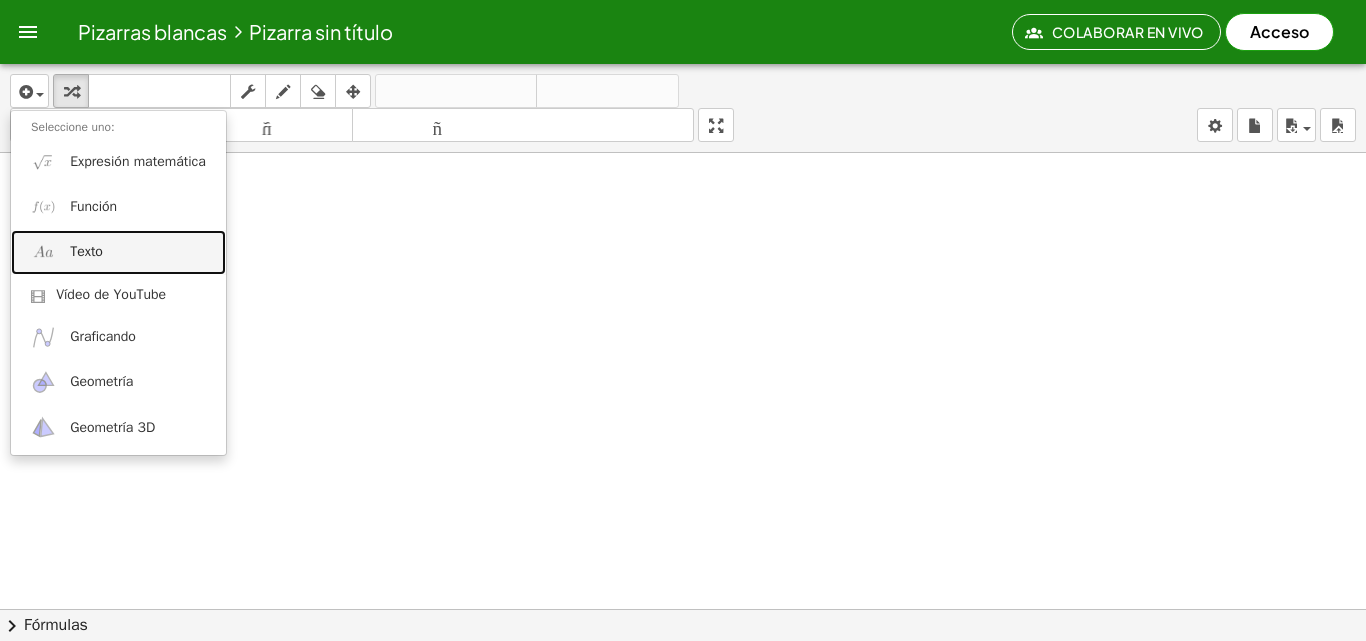 click on "Texto" at bounding box center [86, 251] 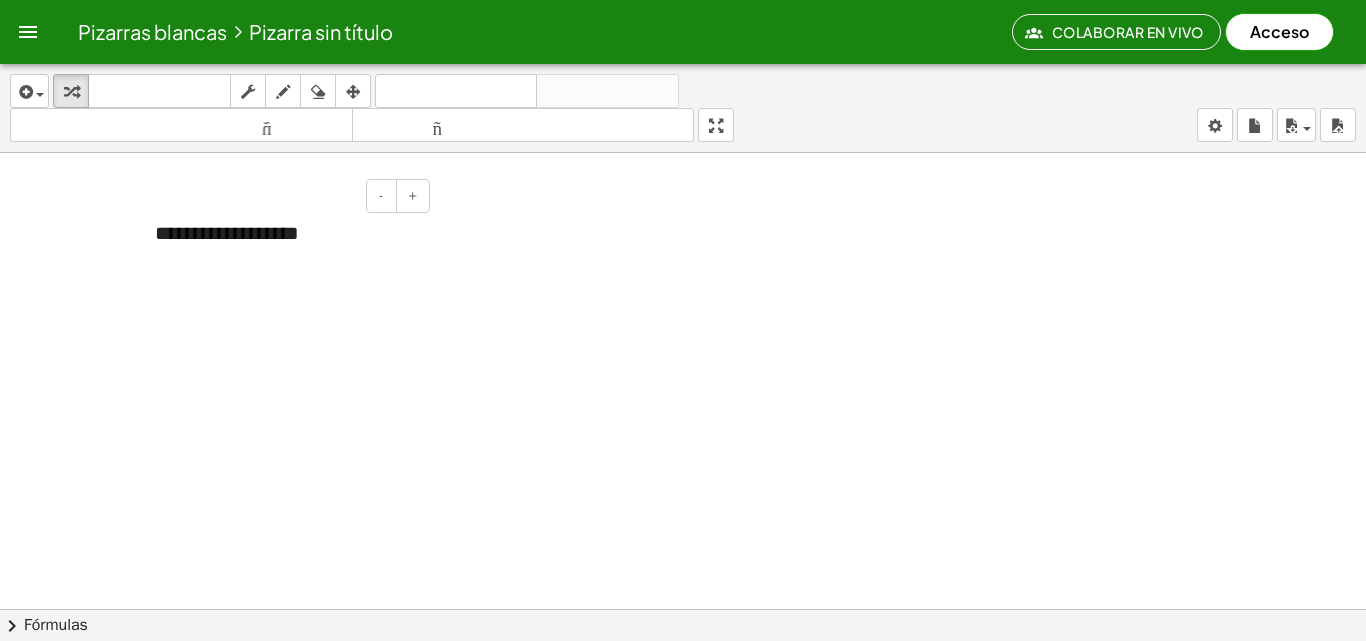type 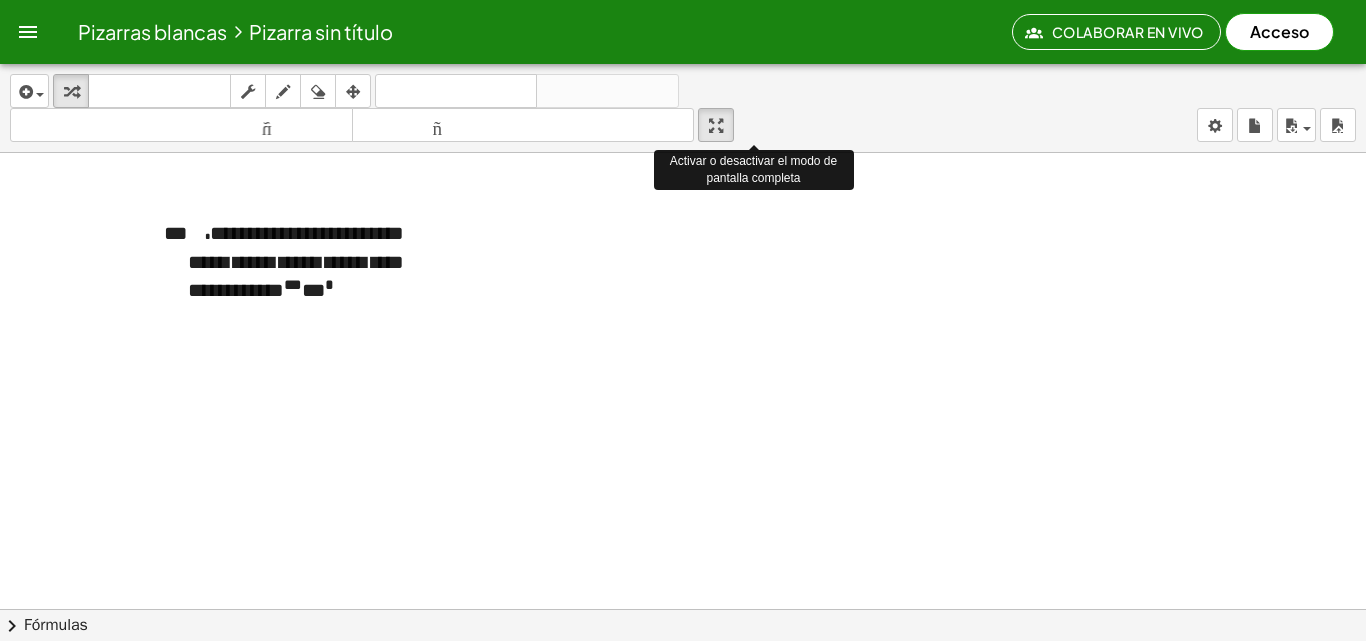 drag, startPoint x: 720, startPoint y: 120, endPoint x: 720, endPoint y: 207, distance: 87 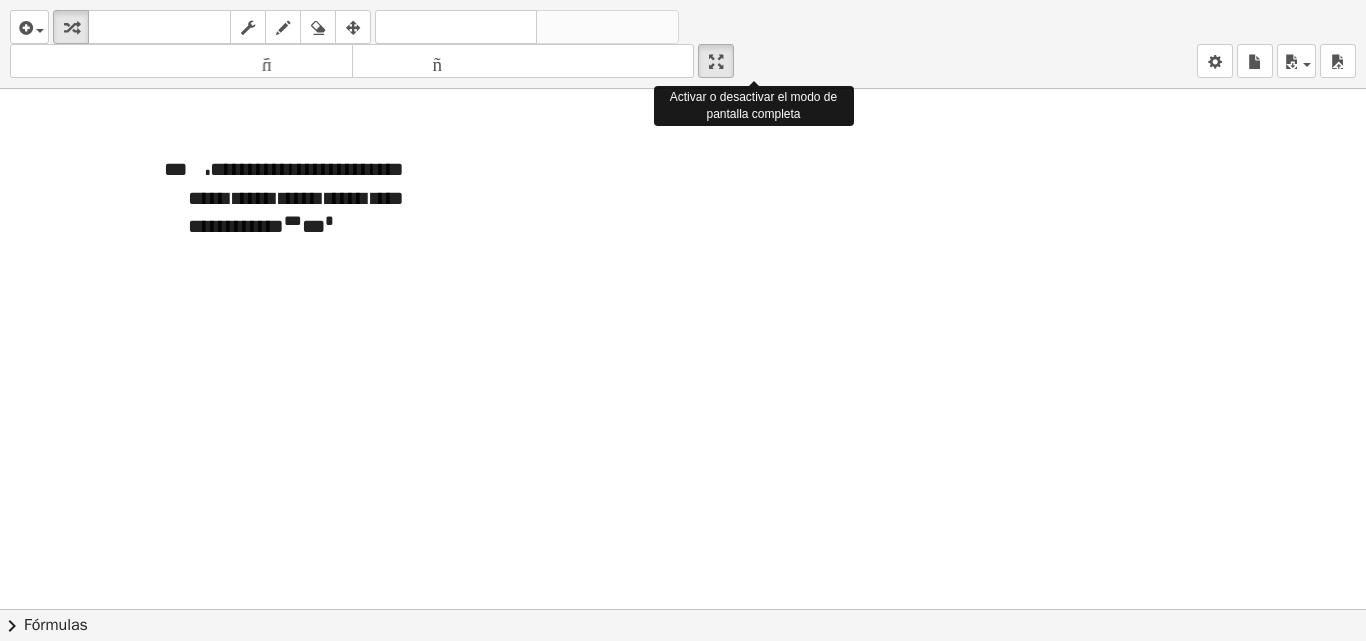 click on "**********" at bounding box center (683, 320) 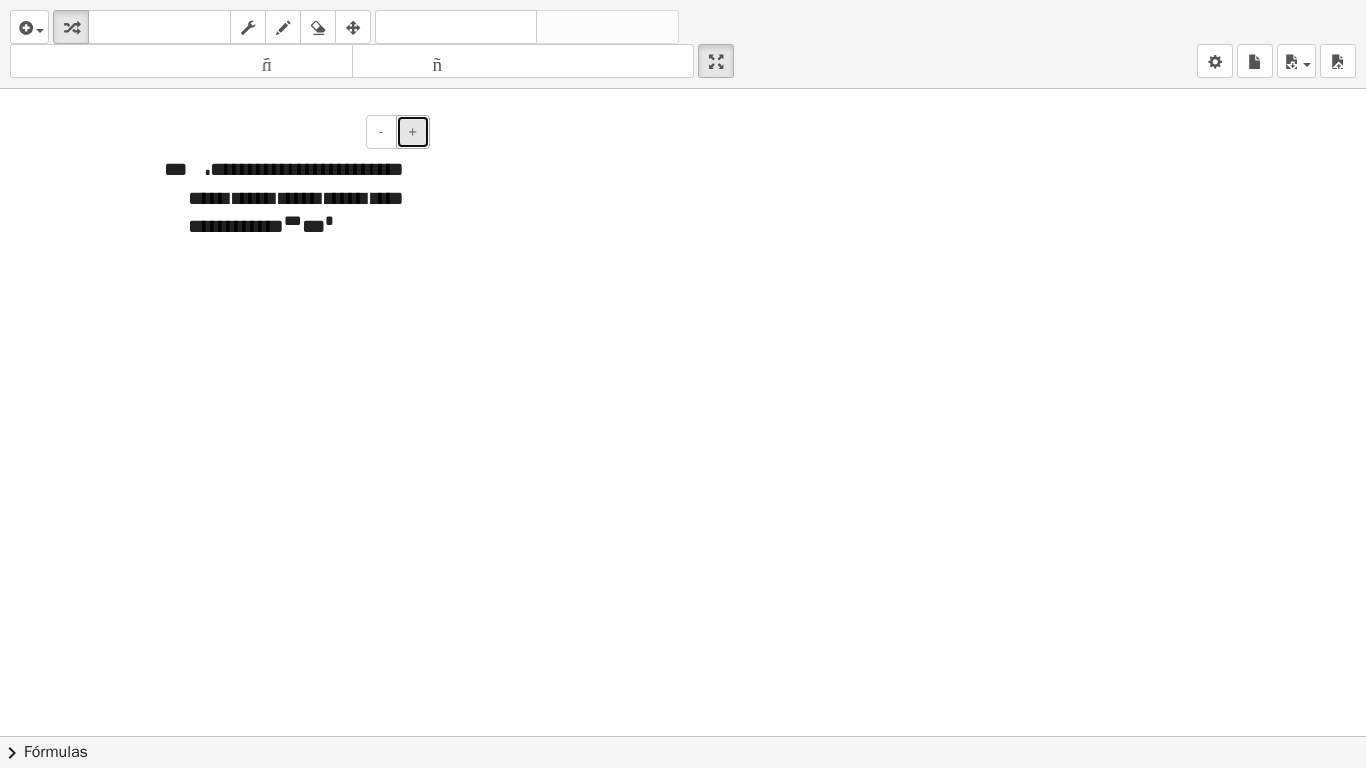 click on "+" at bounding box center [413, 132] 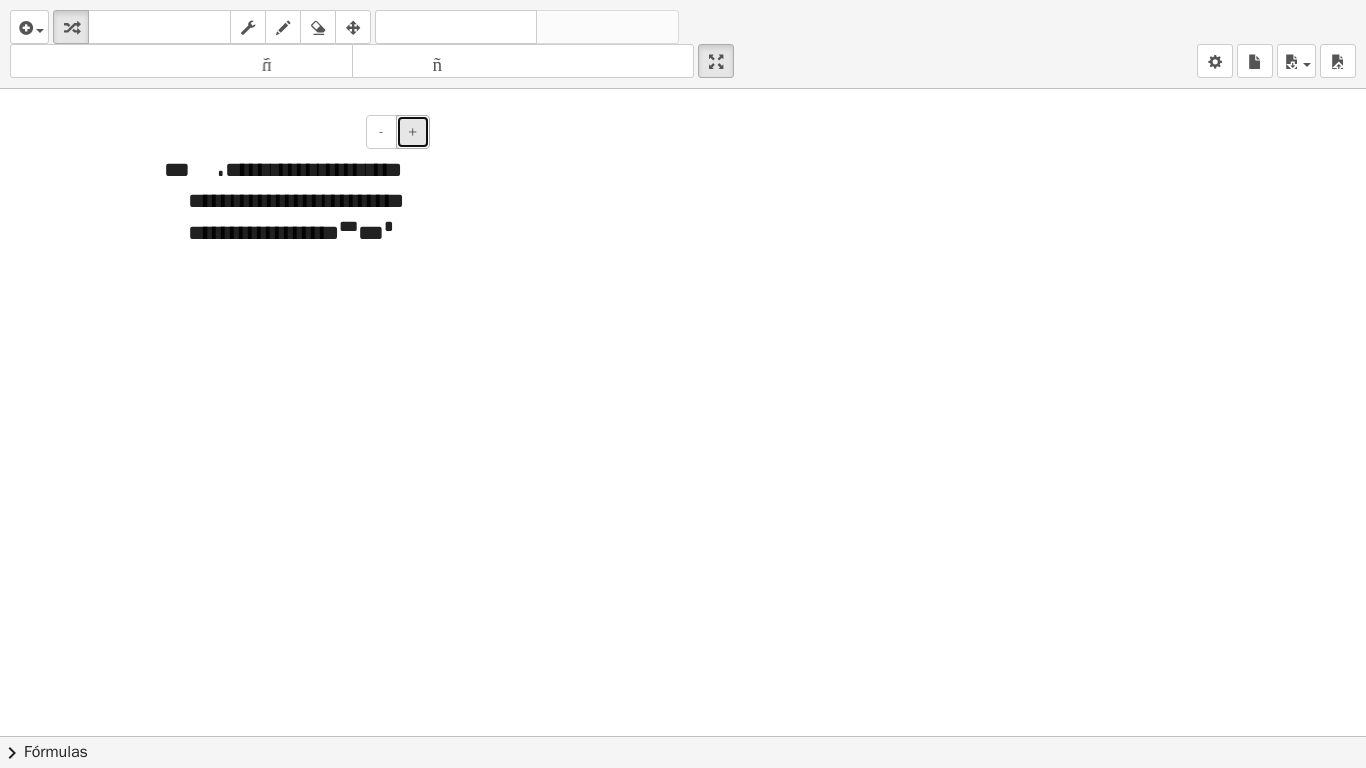 click on "+" at bounding box center (413, 132) 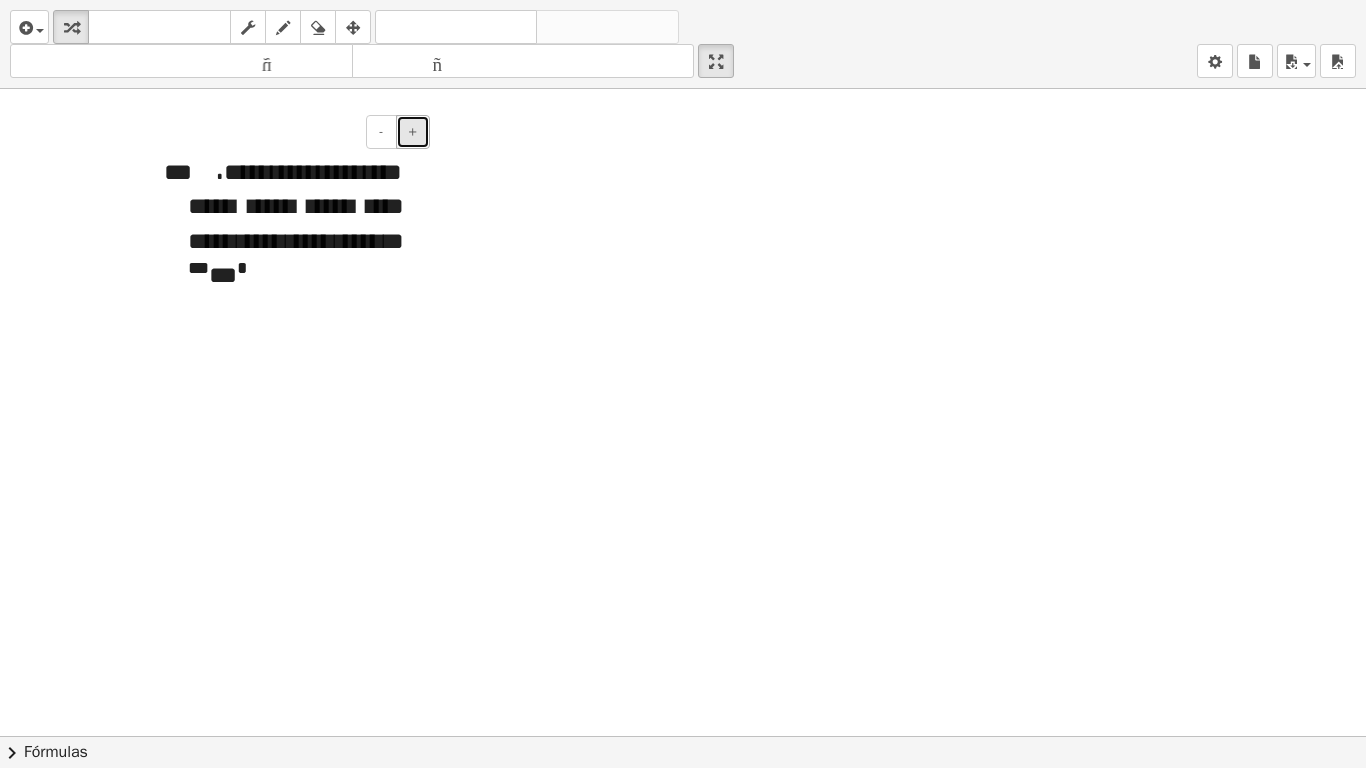 click on "+" at bounding box center (413, 132) 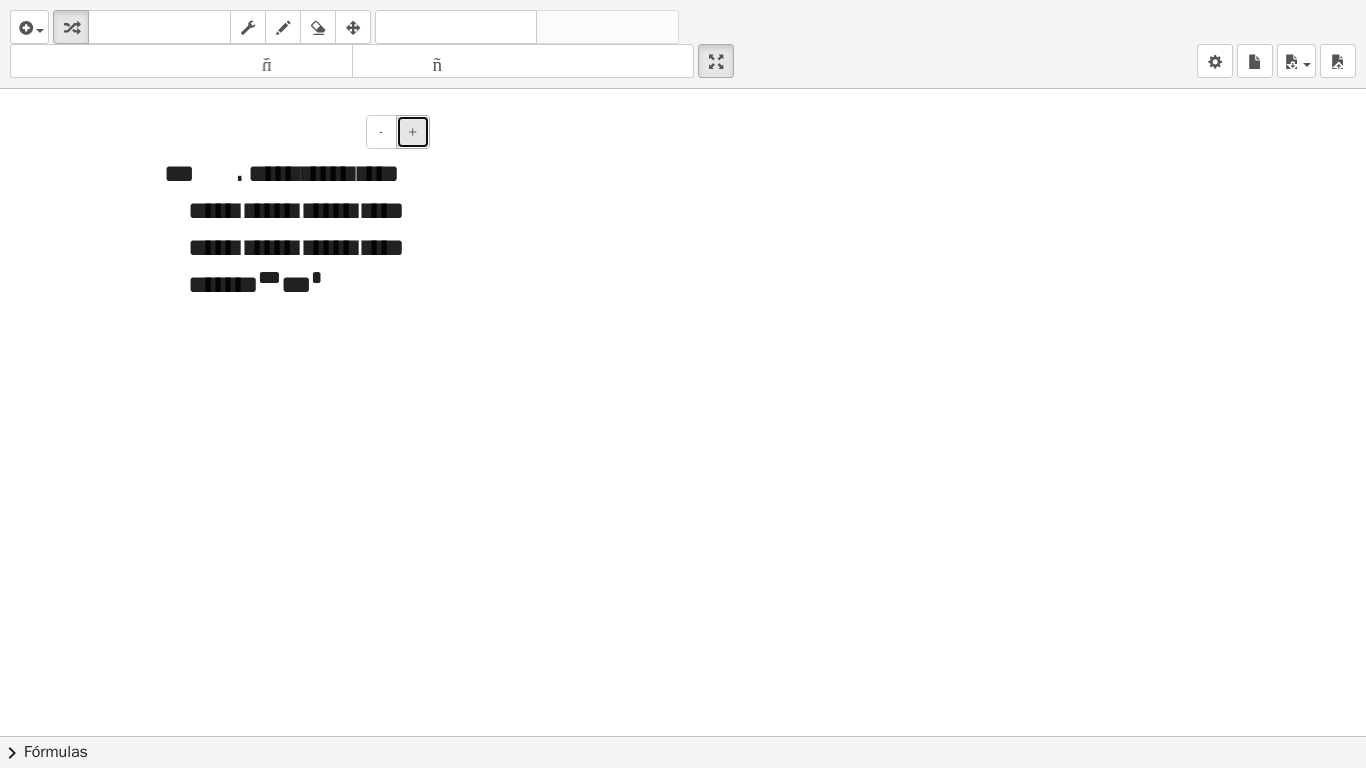 click on "+" at bounding box center (413, 132) 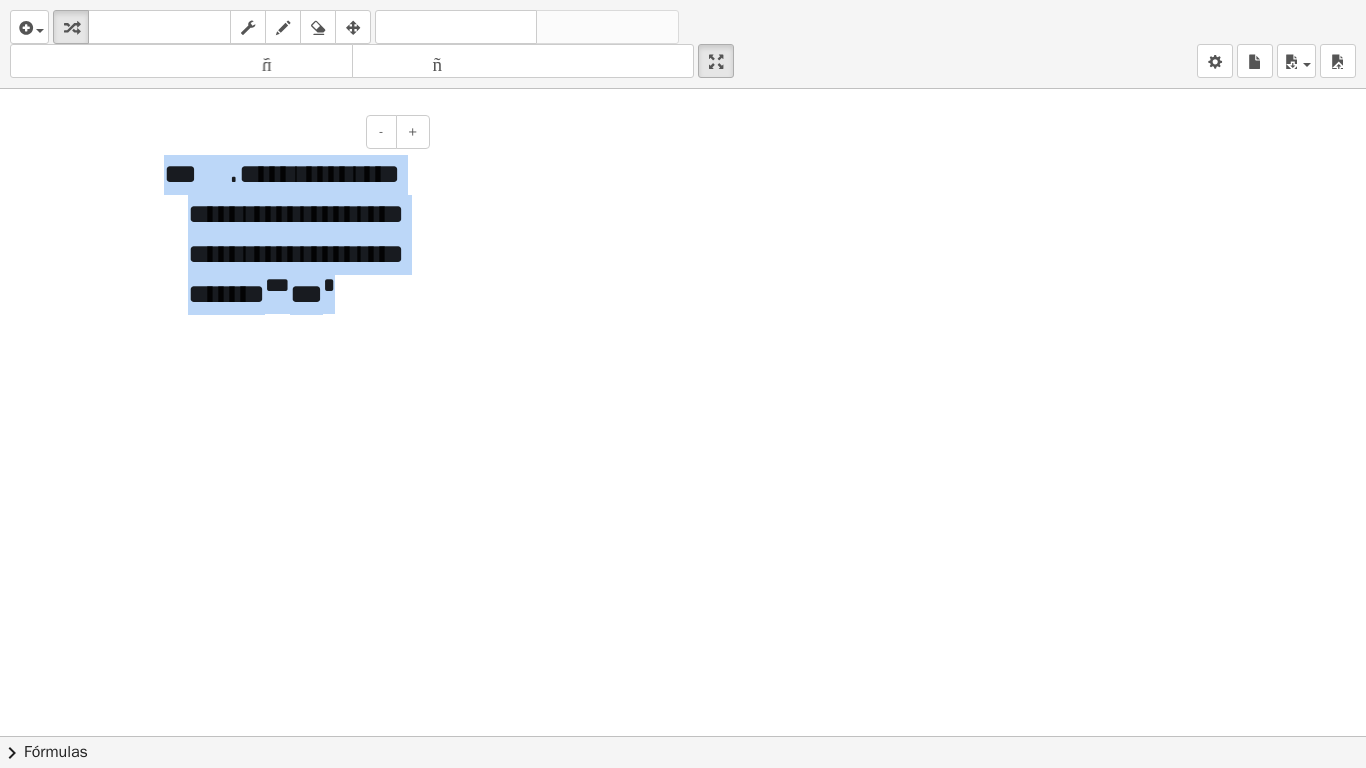 drag, startPoint x: 270, startPoint y: 327, endPoint x: 151, endPoint y: 163, distance: 202.62527 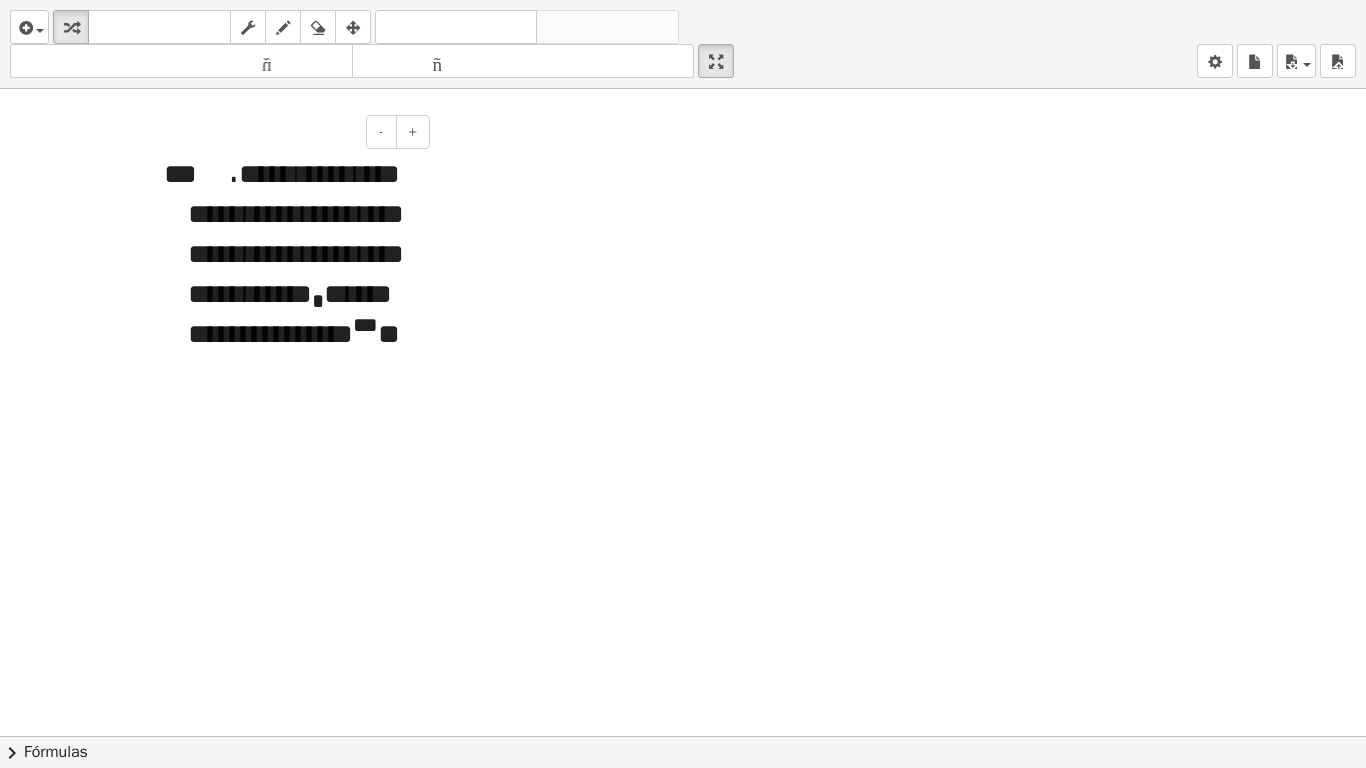 click on "**" at bounding box center [180, 174] 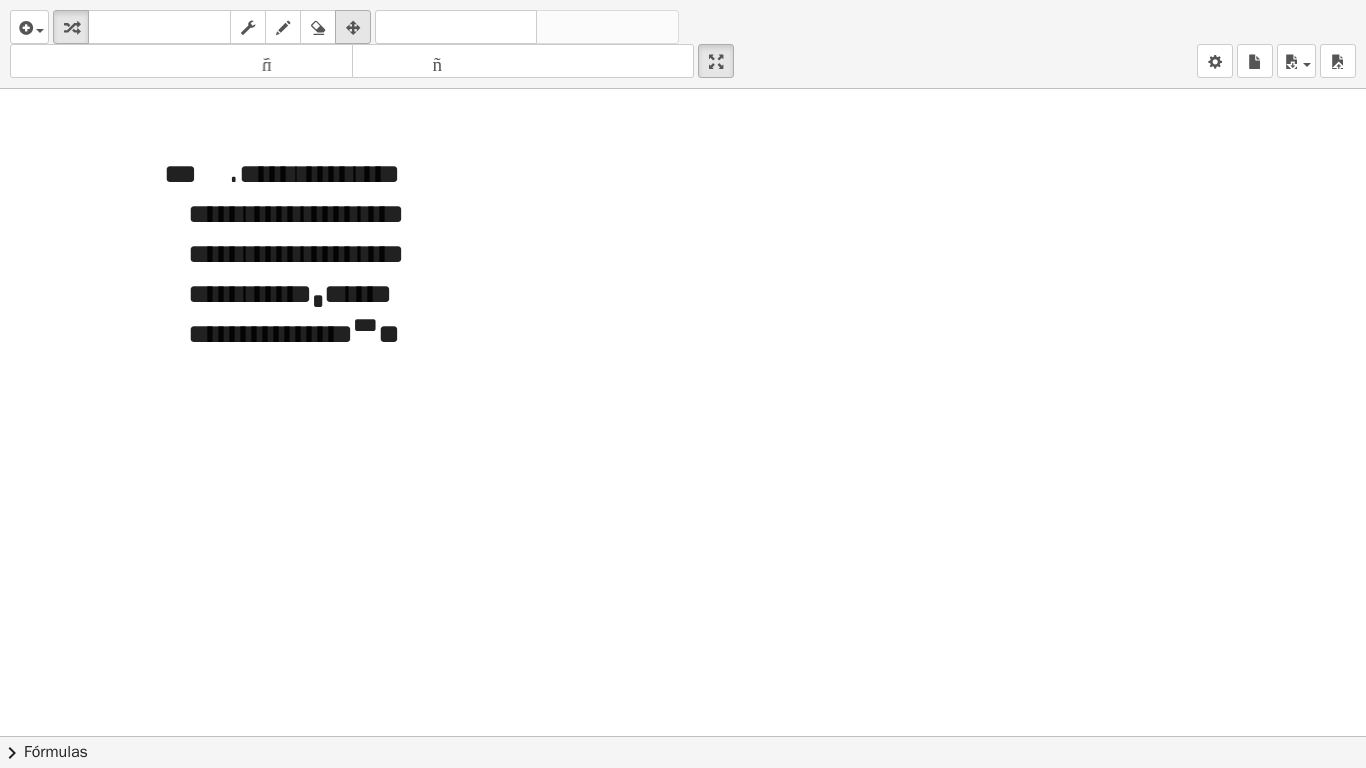 click at bounding box center (353, 28) 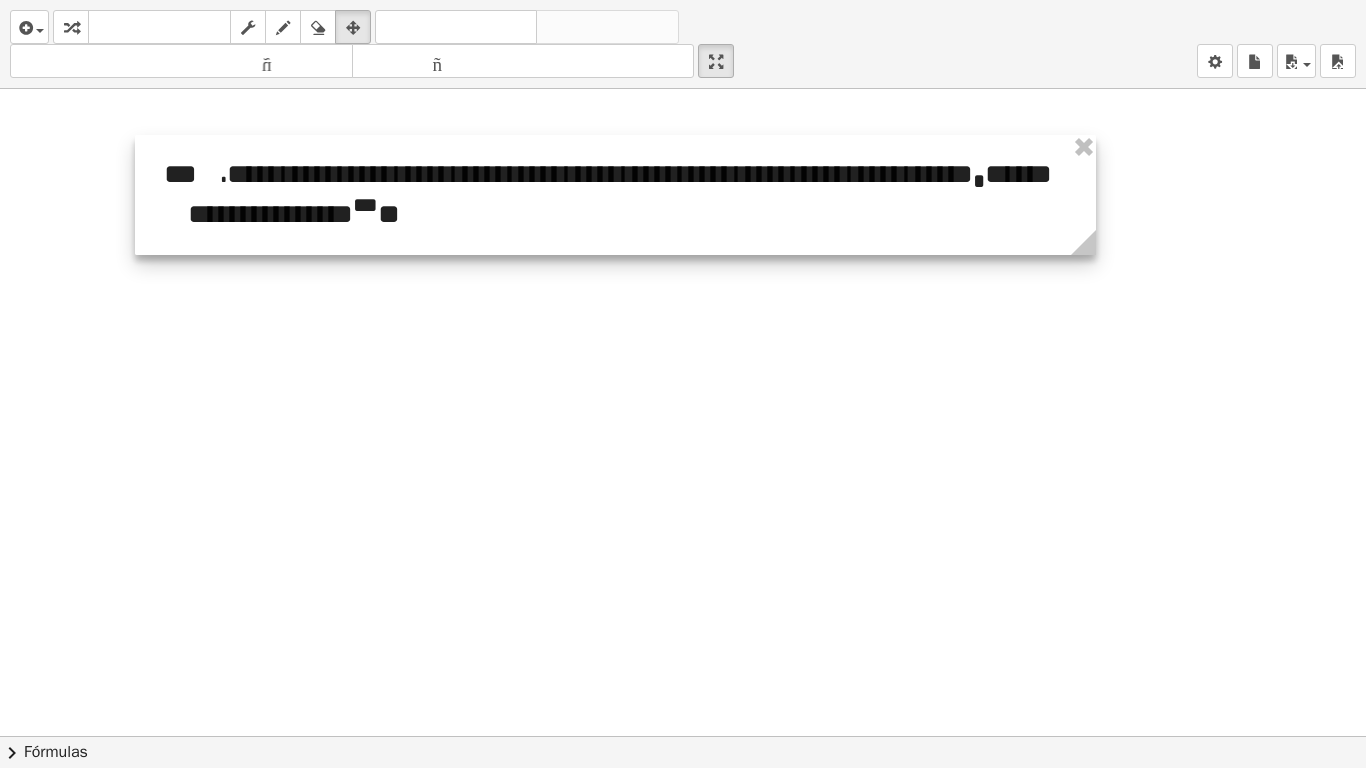 drag, startPoint x: 465, startPoint y: 395, endPoint x: 1083, endPoint y: 259, distance: 632.7875 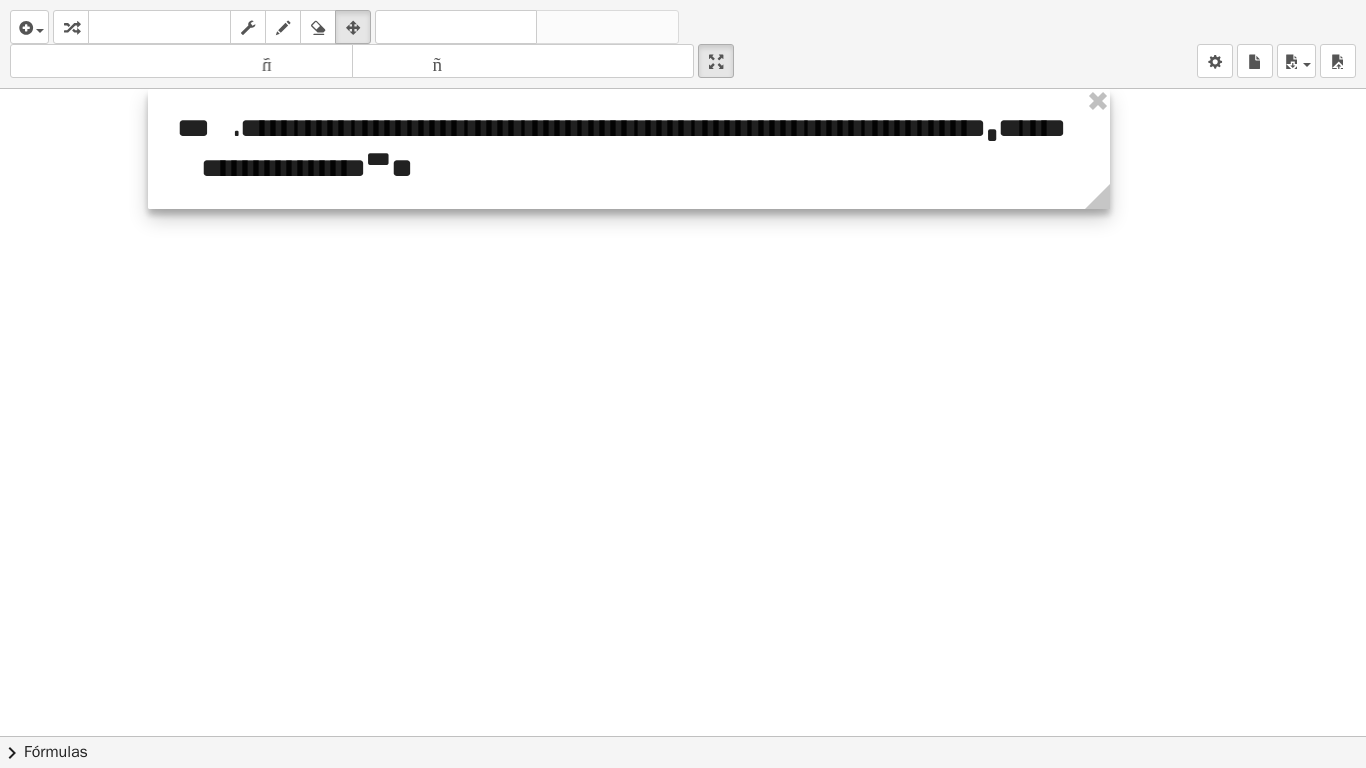 drag, startPoint x: 545, startPoint y: 139, endPoint x: 558, endPoint y: 90, distance: 50.695168 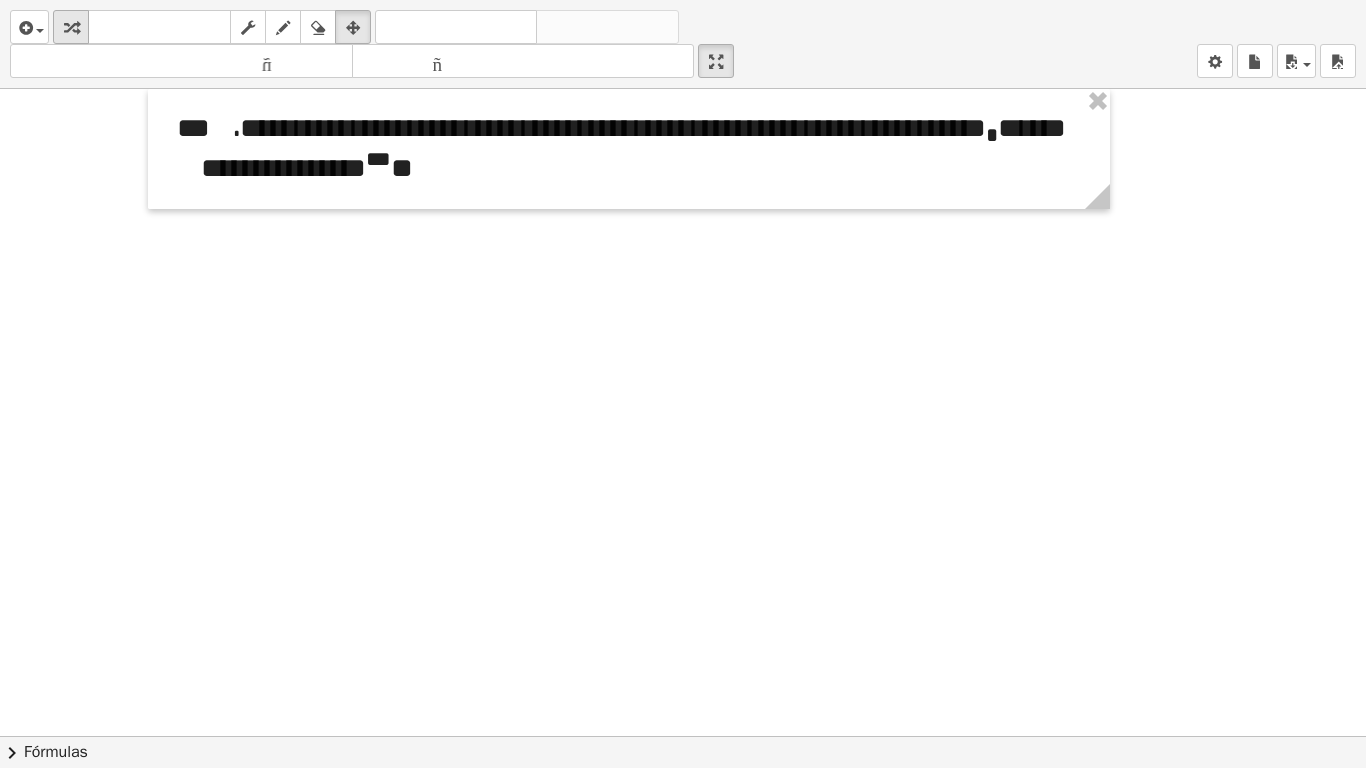 click at bounding box center (71, 28) 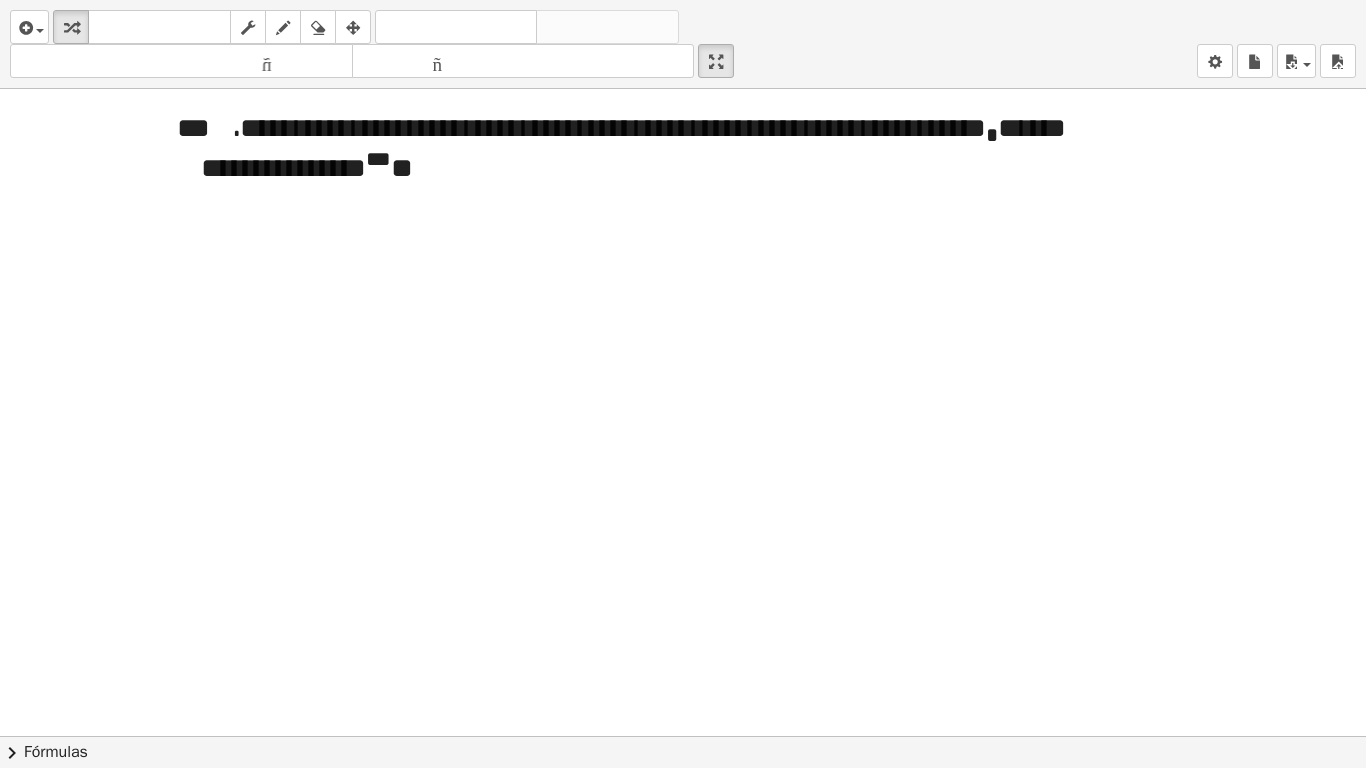 click at bounding box center [683, 736] 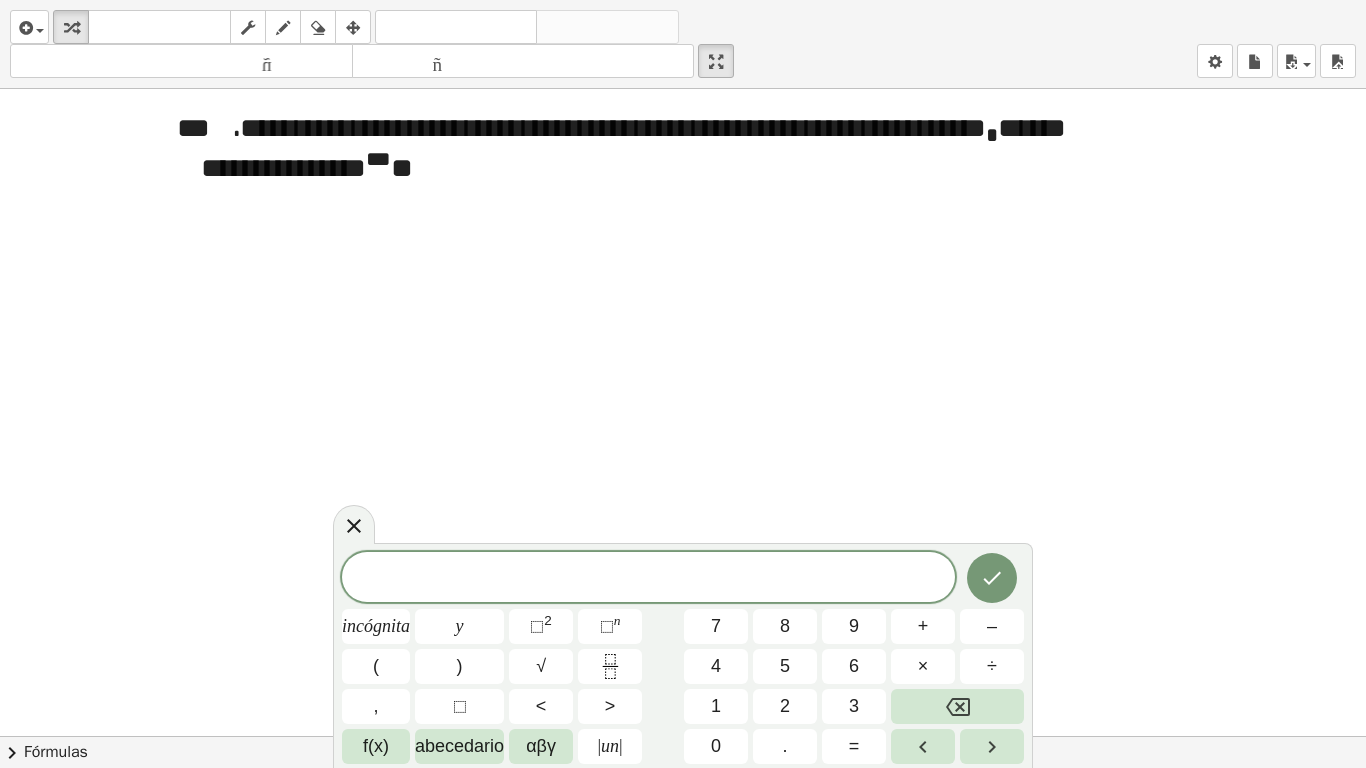 click at bounding box center (683, 736) 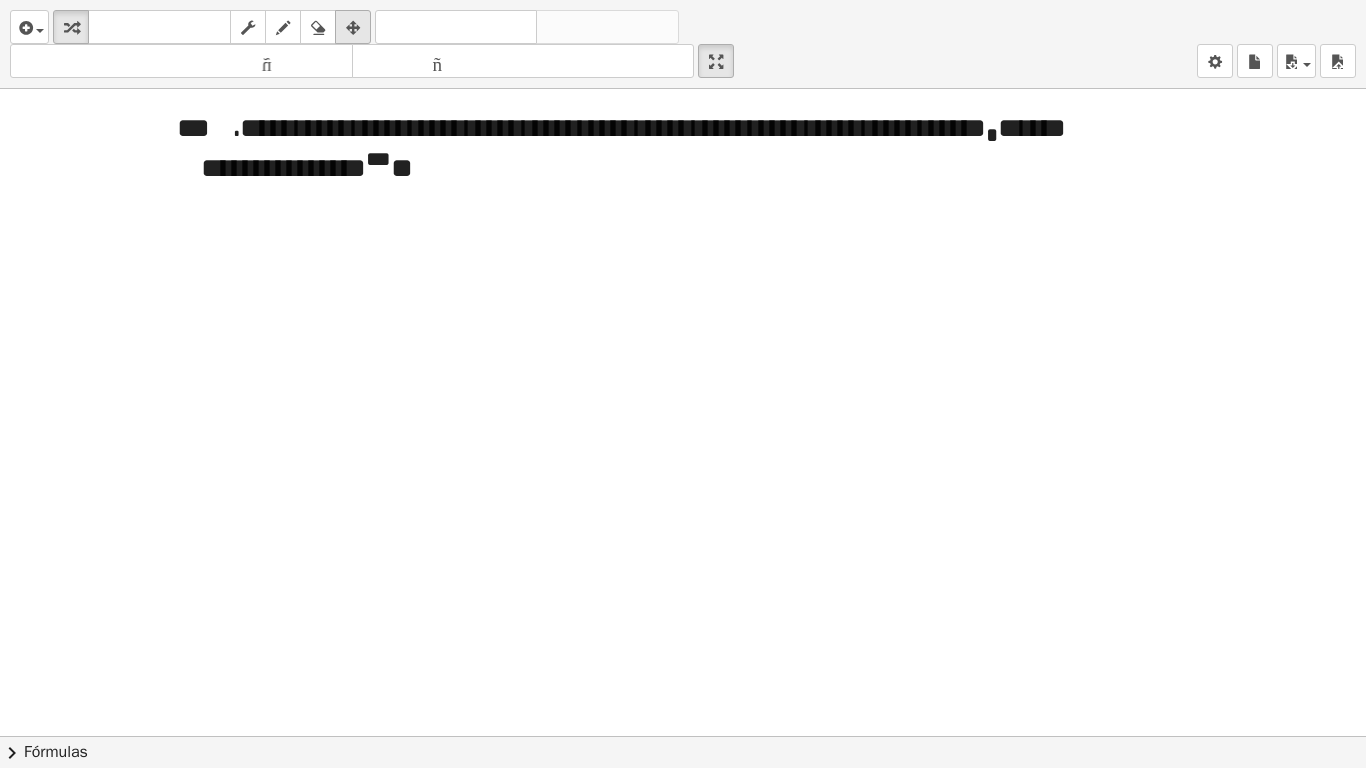 click at bounding box center [353, 28] 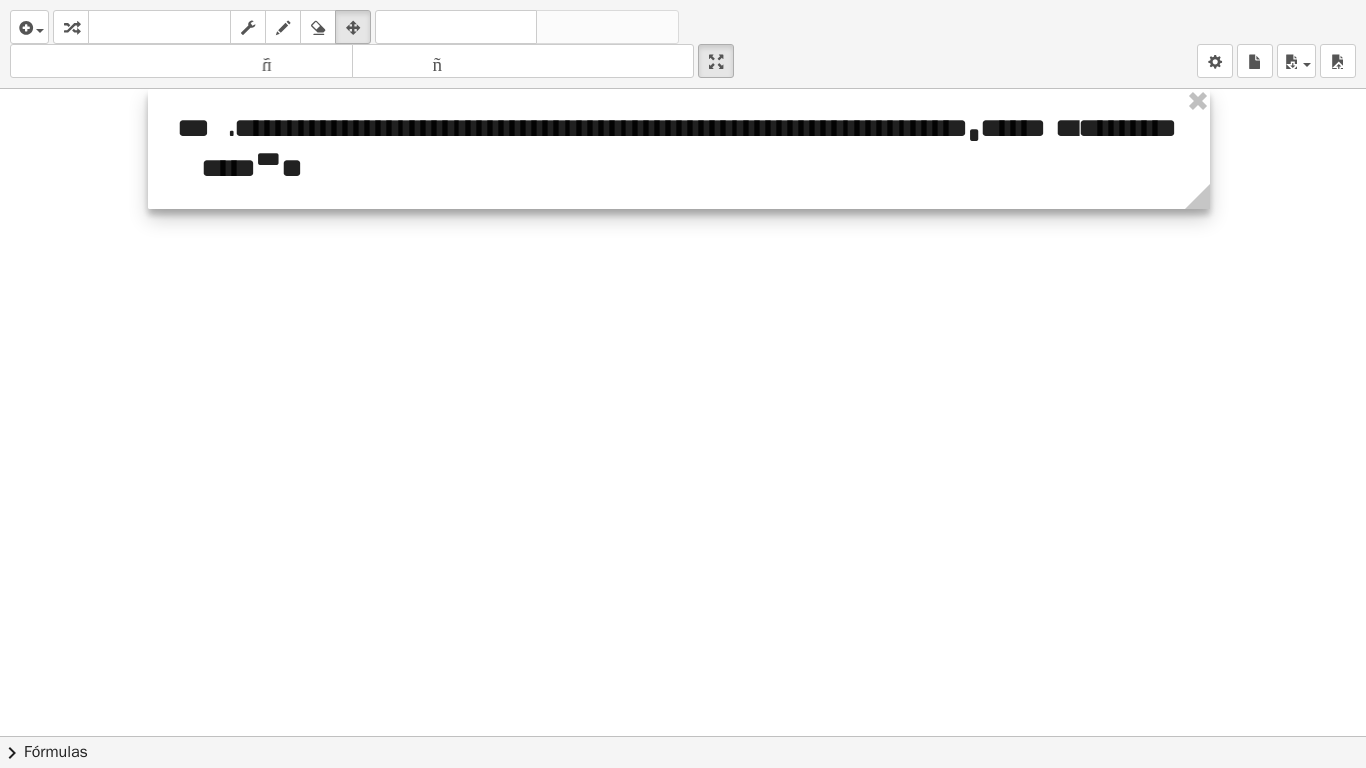 drag, startPoint x: 1107, startPoint y: 201, endPoint x: 1207, endPoint y: 188, distance: 100.84146 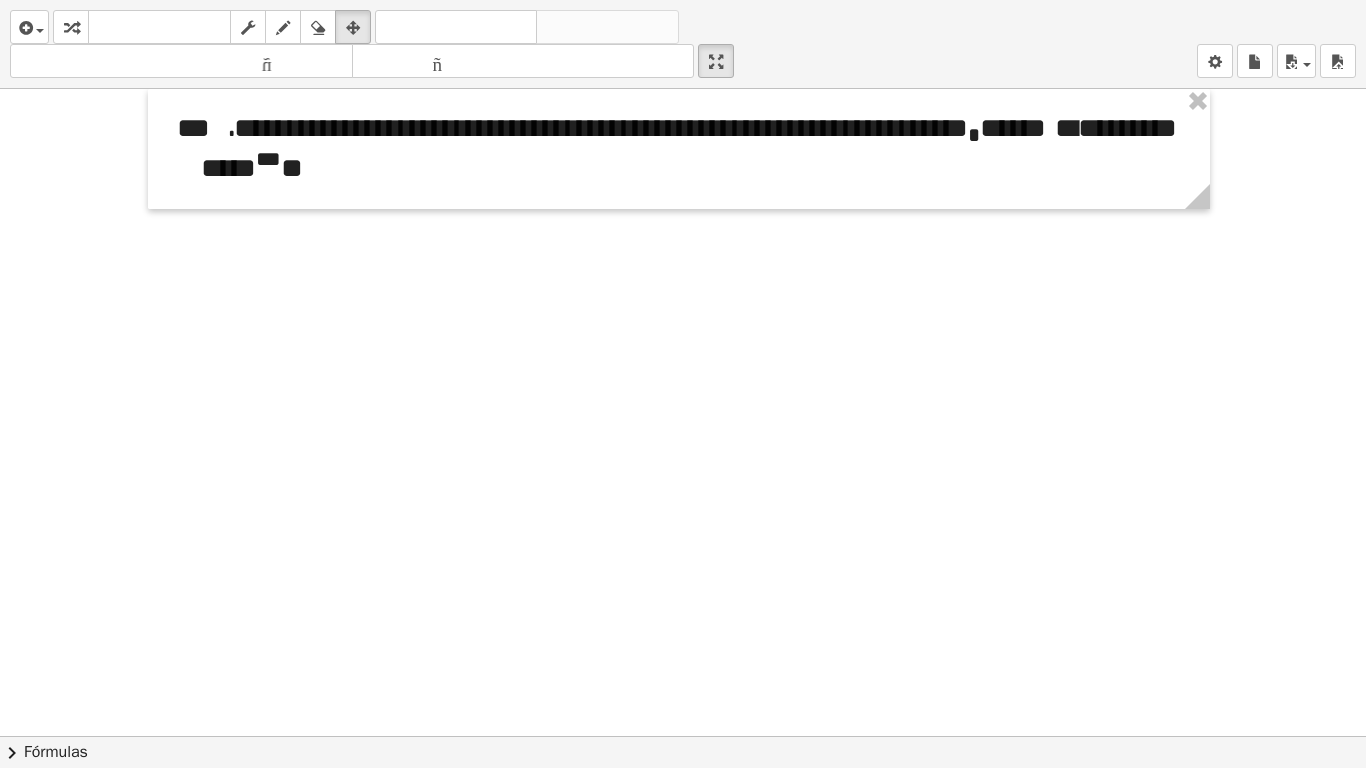 click at bounding box center [683, 736] 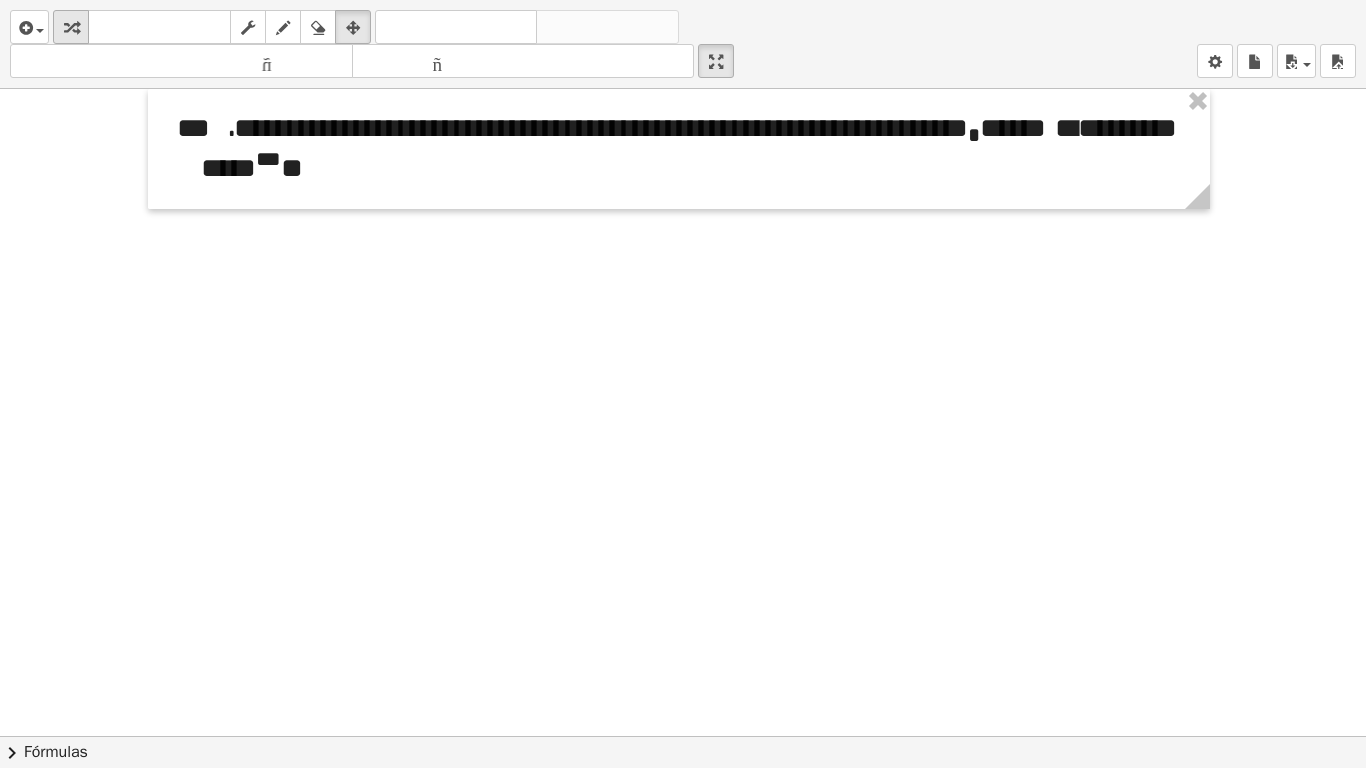 click at bounding box center [71, 28] 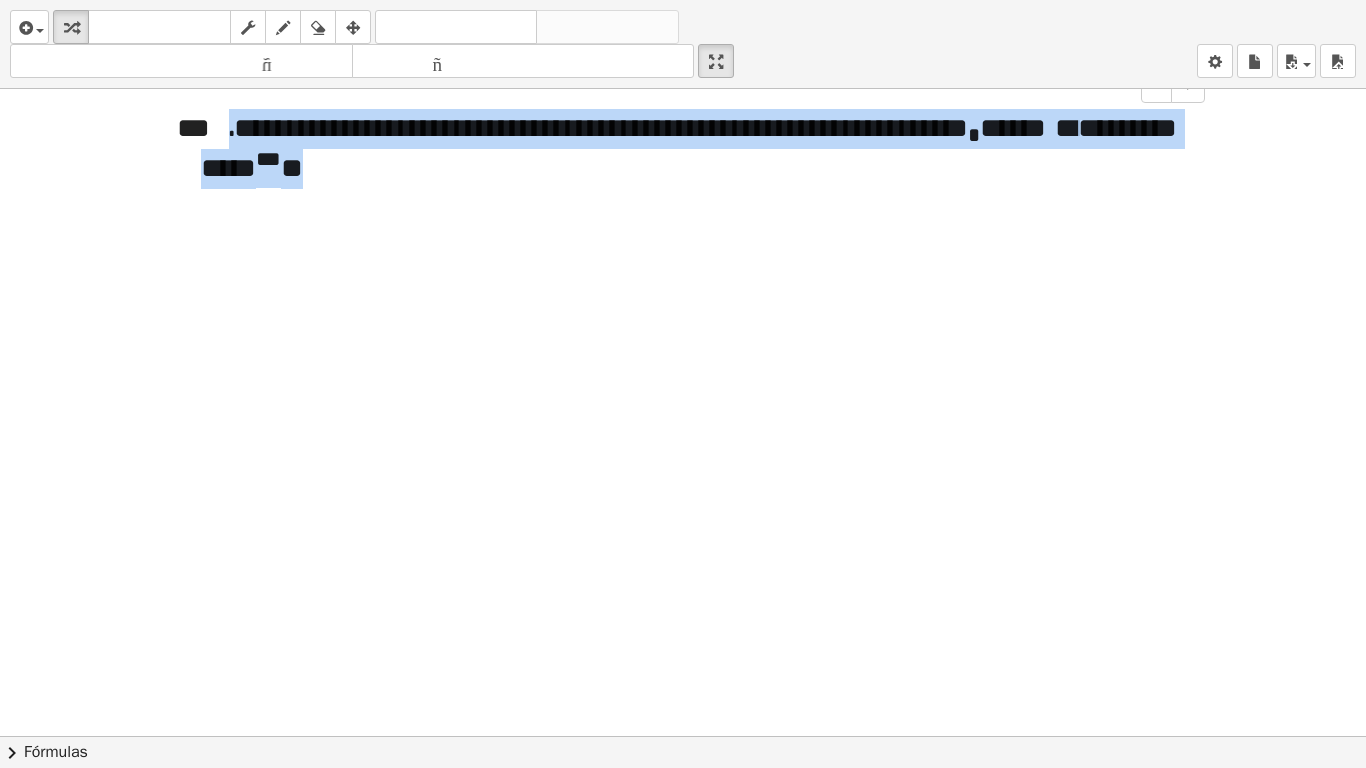 drag, startPoint x: 453, startPoint y: 178, endPoint x: 231, endPoint y: 113, distance: 231.32013 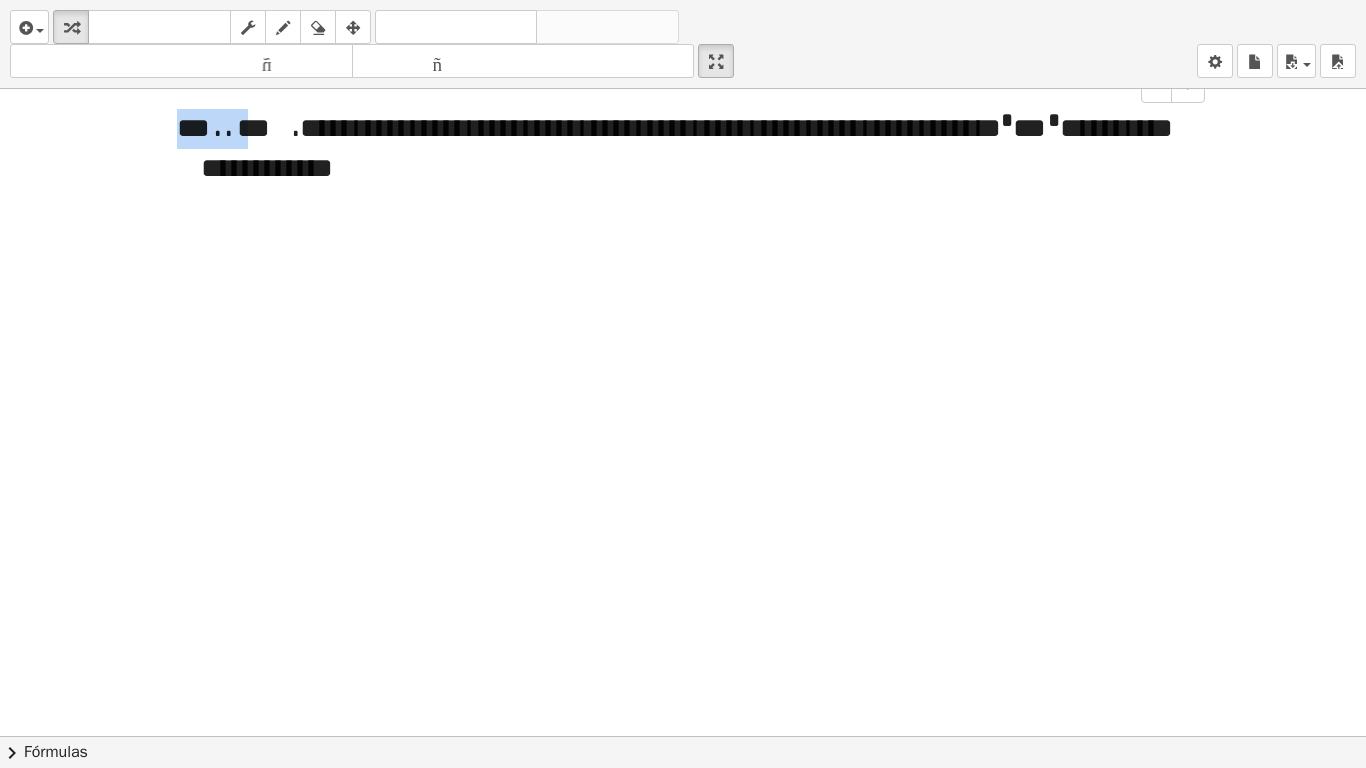 drag, startPoint x: 247, startPoint y: 125, endPoint x: 151, endPoint y: 123, distance: 96.02083 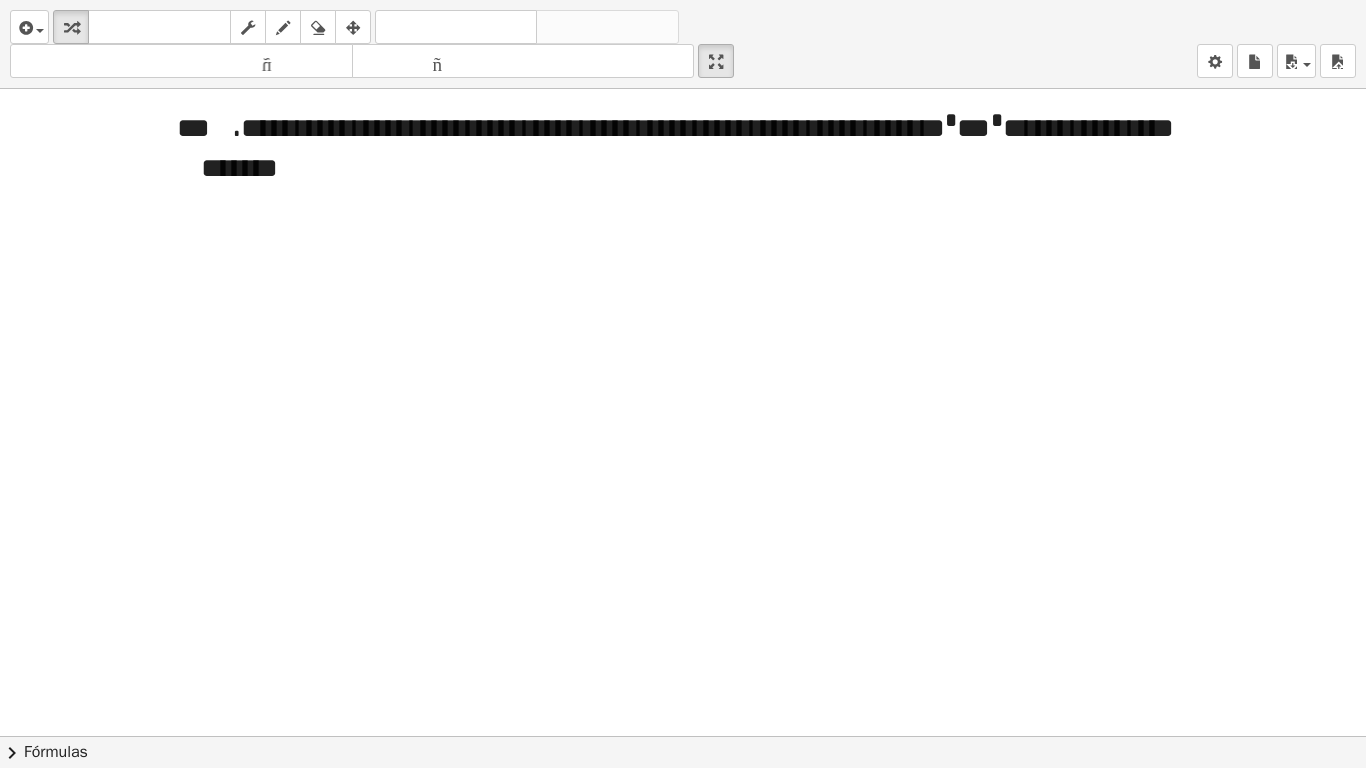 click at bounding box center [683, 736] 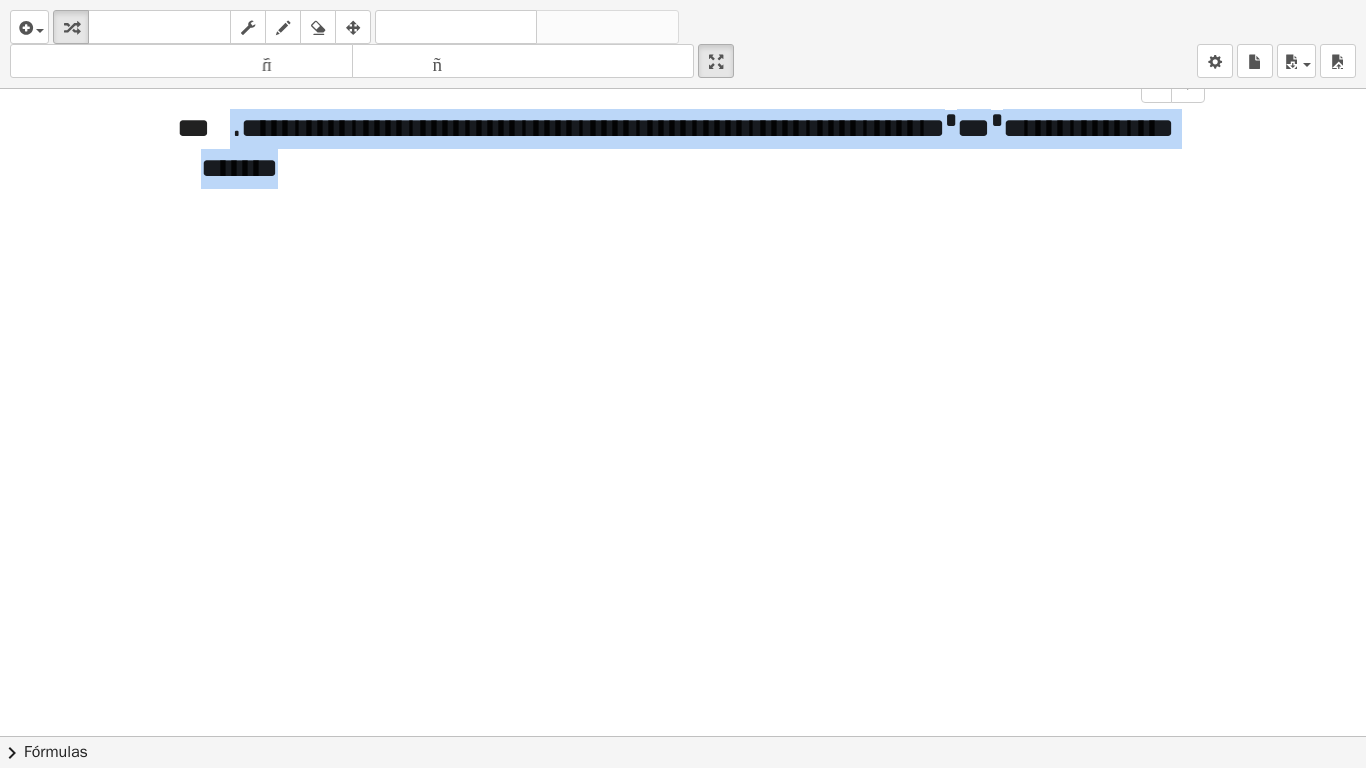 drag, startPoint x: 363, startPoint y: 176, endPoint x: 218, endPoint y: 125, distance: 153.70752 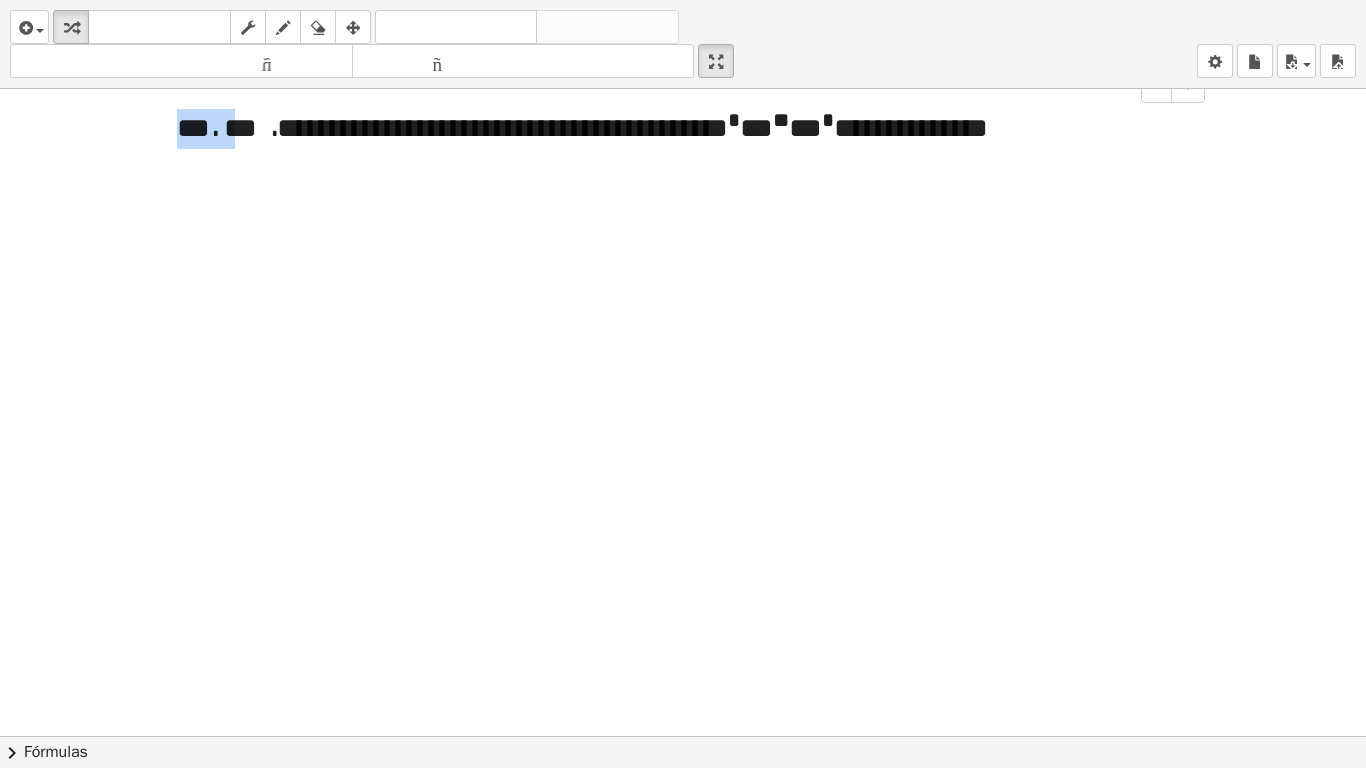 drag, startPoint x: 229, startPoint y: 133, endPoint x: 169, endPoint y: 138, distance: 60.207973 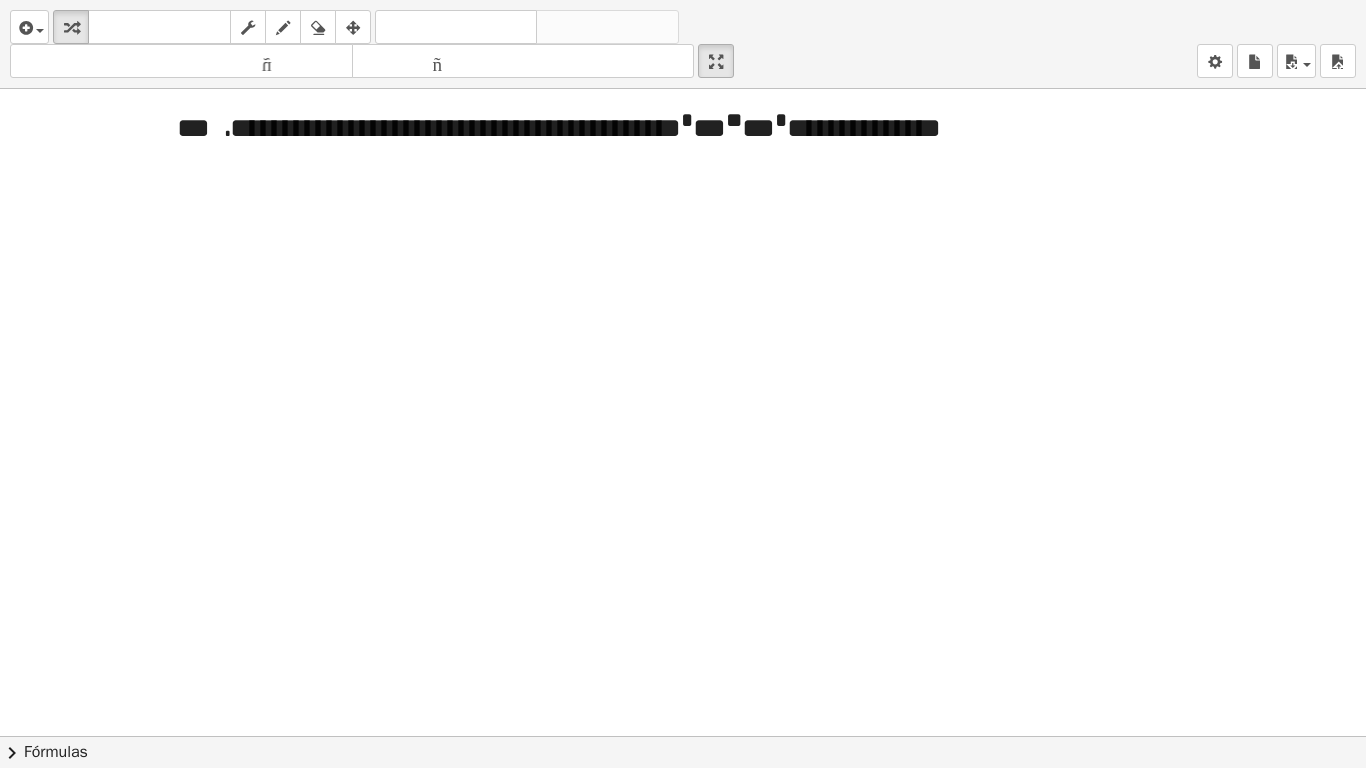 click at bounding box center (683, 736) 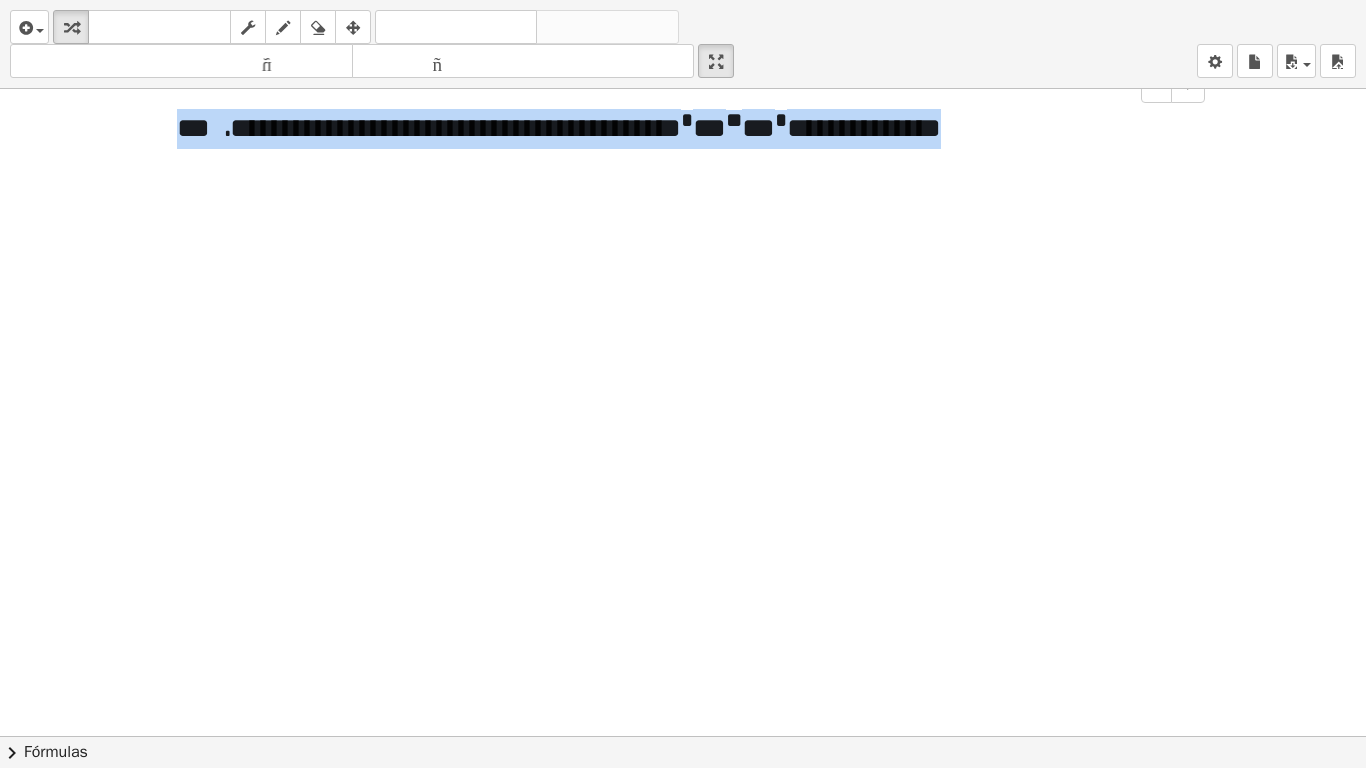 drag, startPoint x: 1001, startPoint y: 128, endPoint x: 178, endPoint y: 142, distance: 823.1191 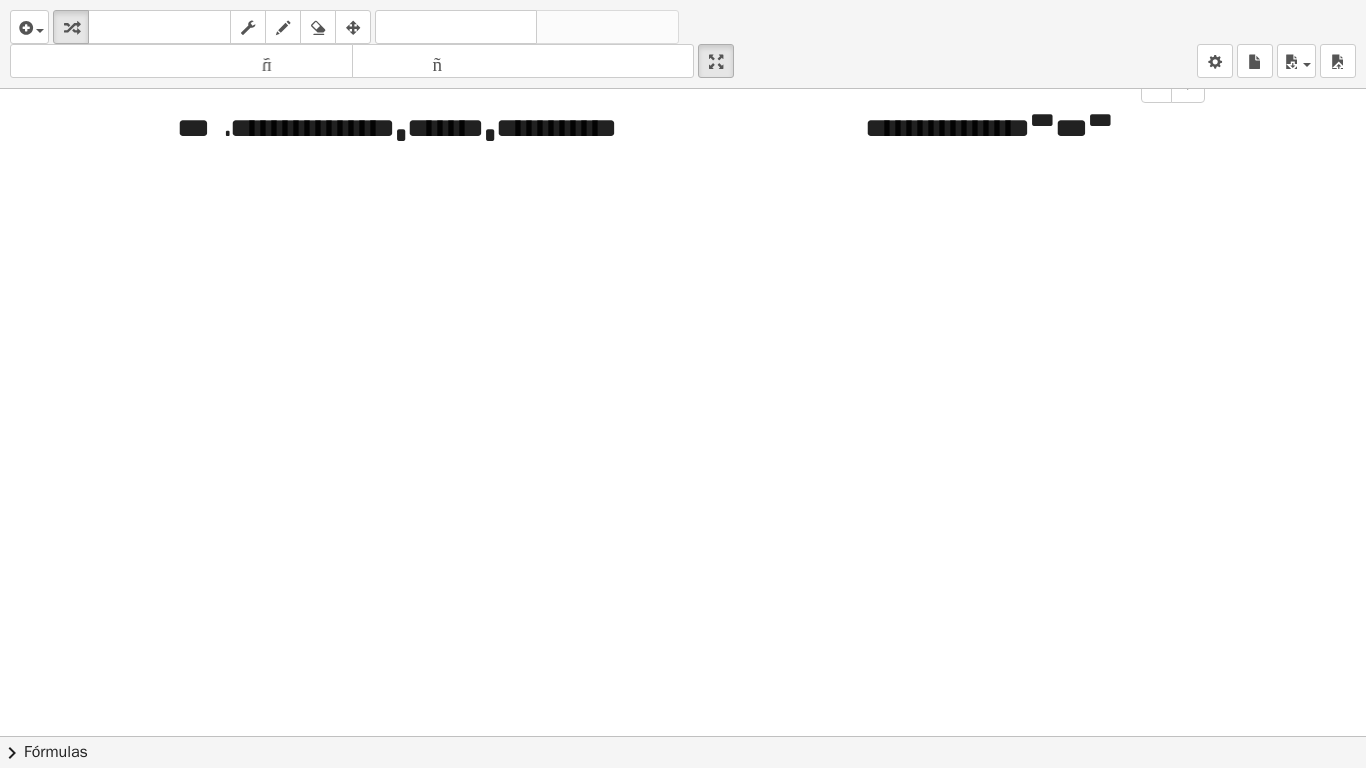 click on "**" at bounding box center [193, 128] 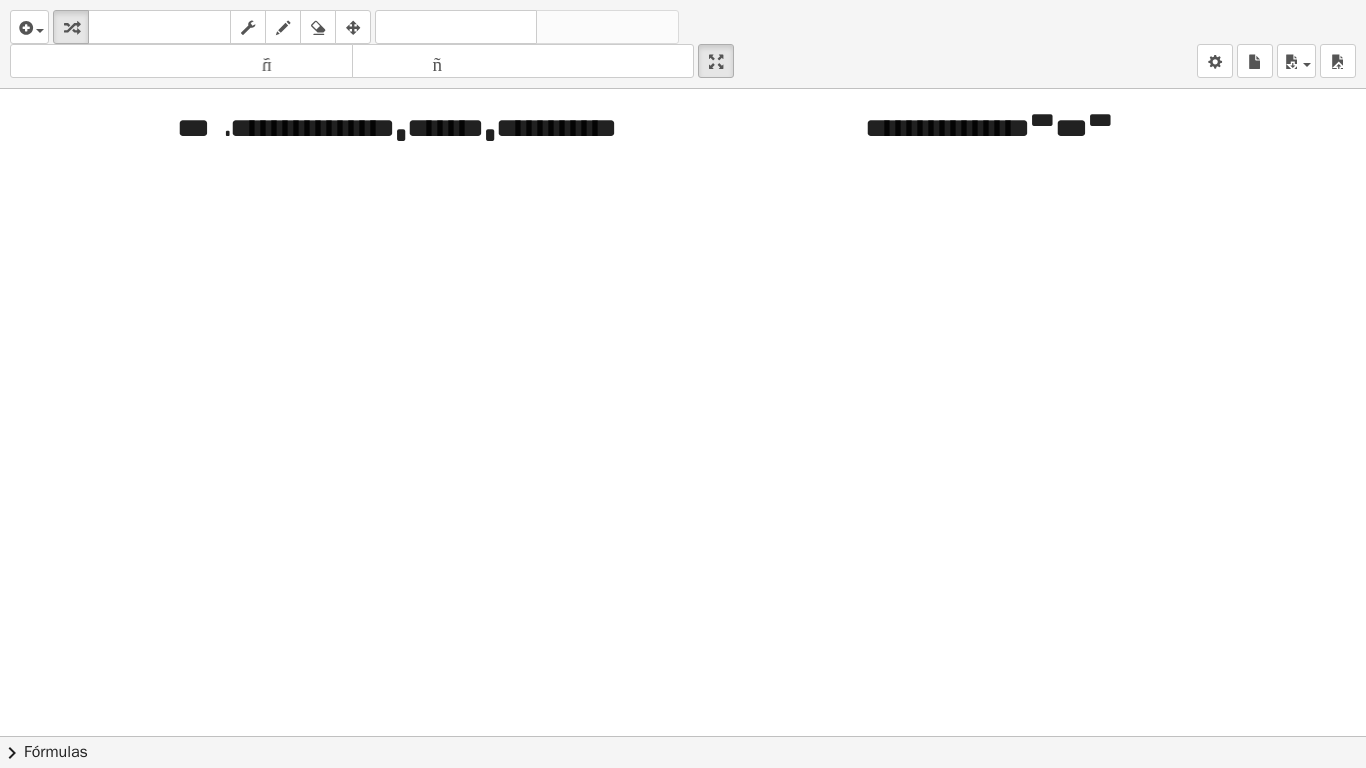 click at bounding box center (683, 736) 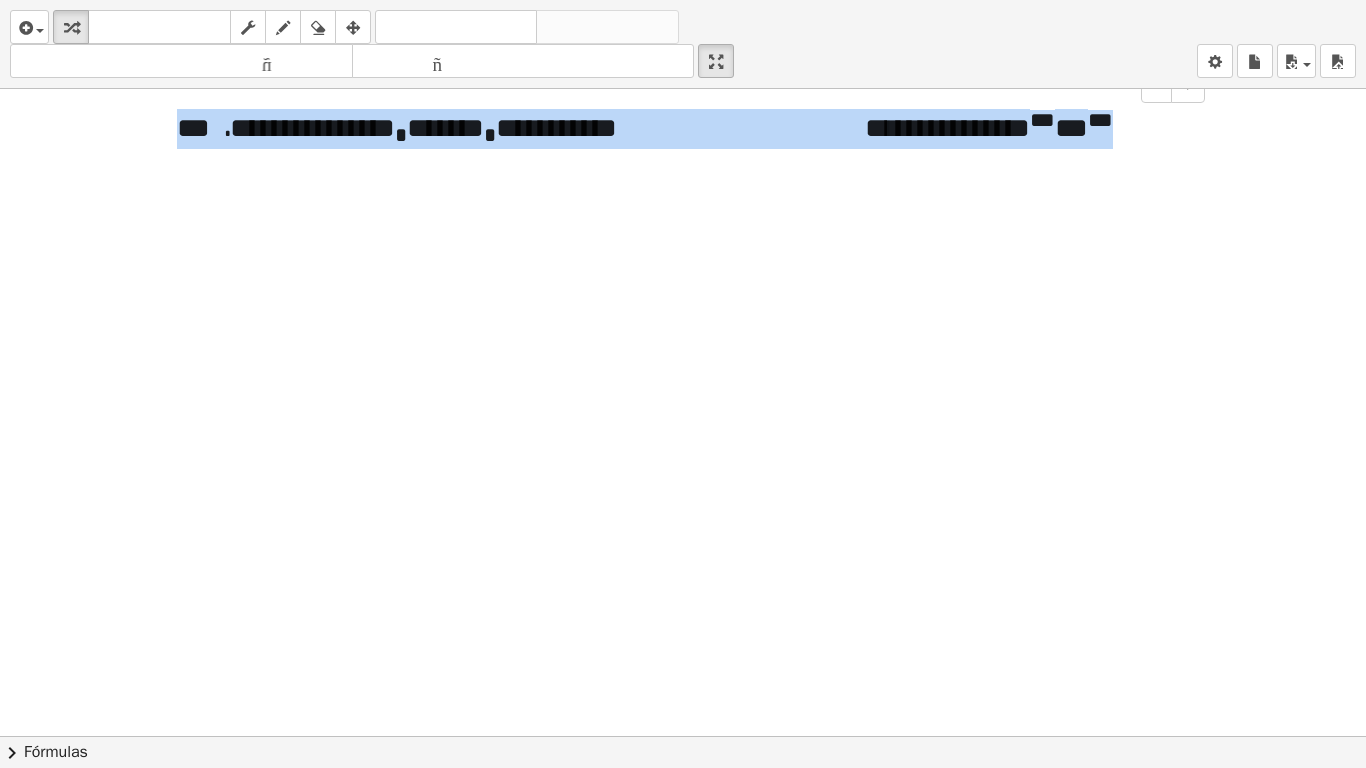 drag, startPoint x: 982, startPoint y: 126, endPoint x: 175, endPoint y: 123, distance: 807.00555 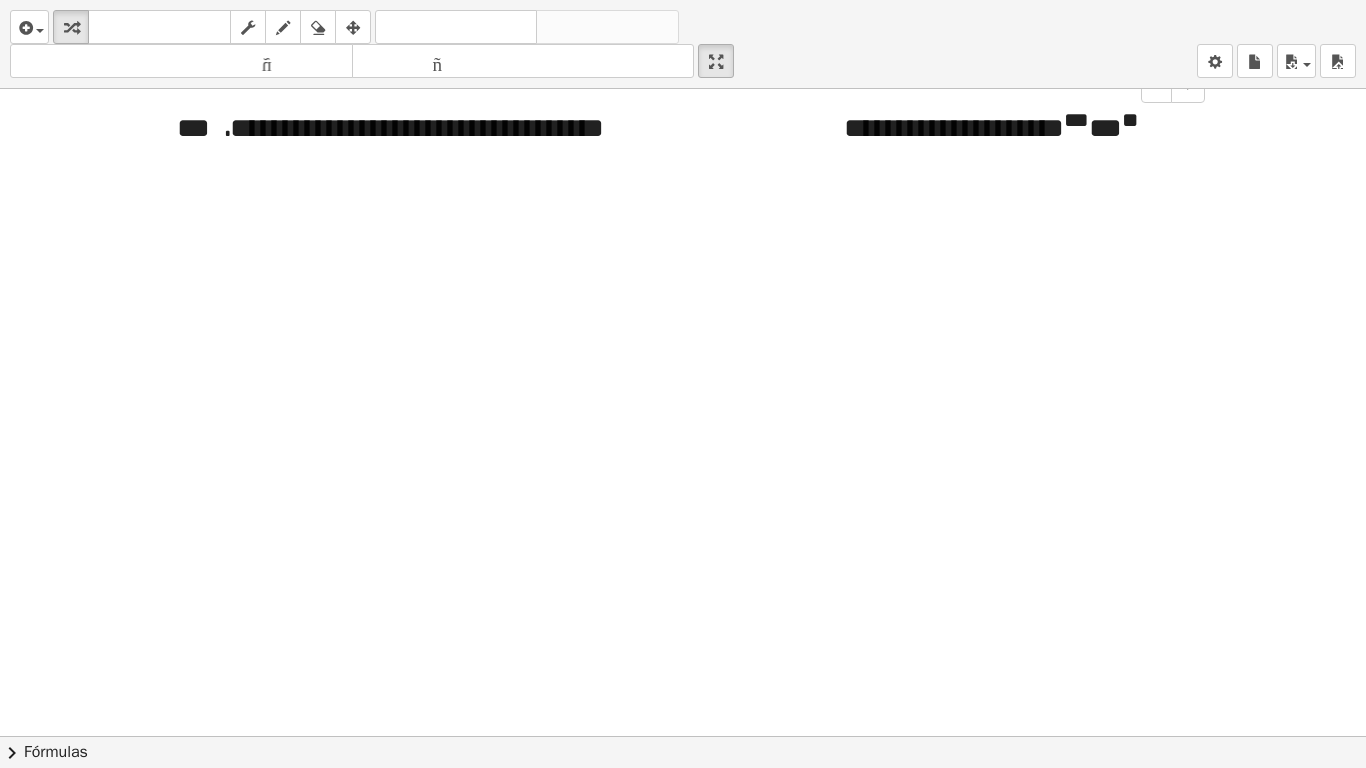 click on "**" at bounding box center [193, 128] 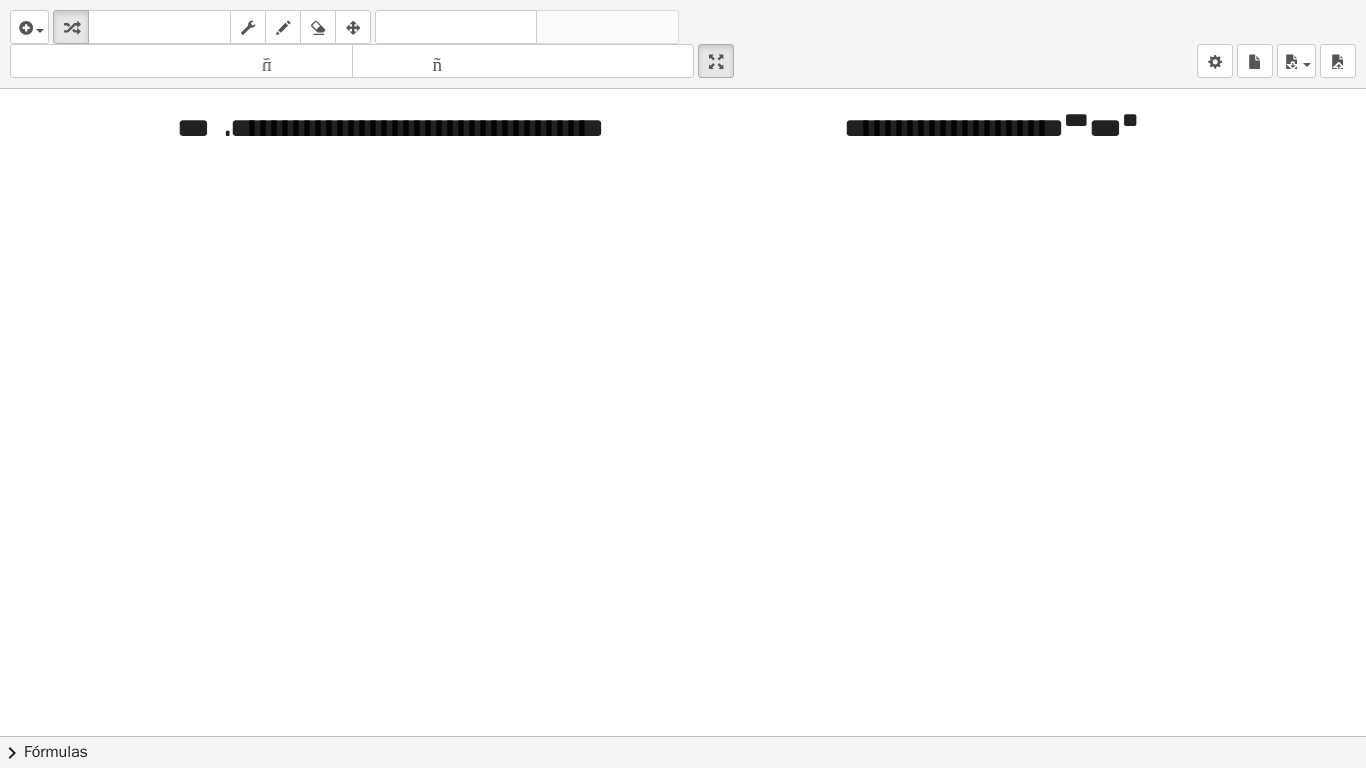 click at bounding box center [683, 736] 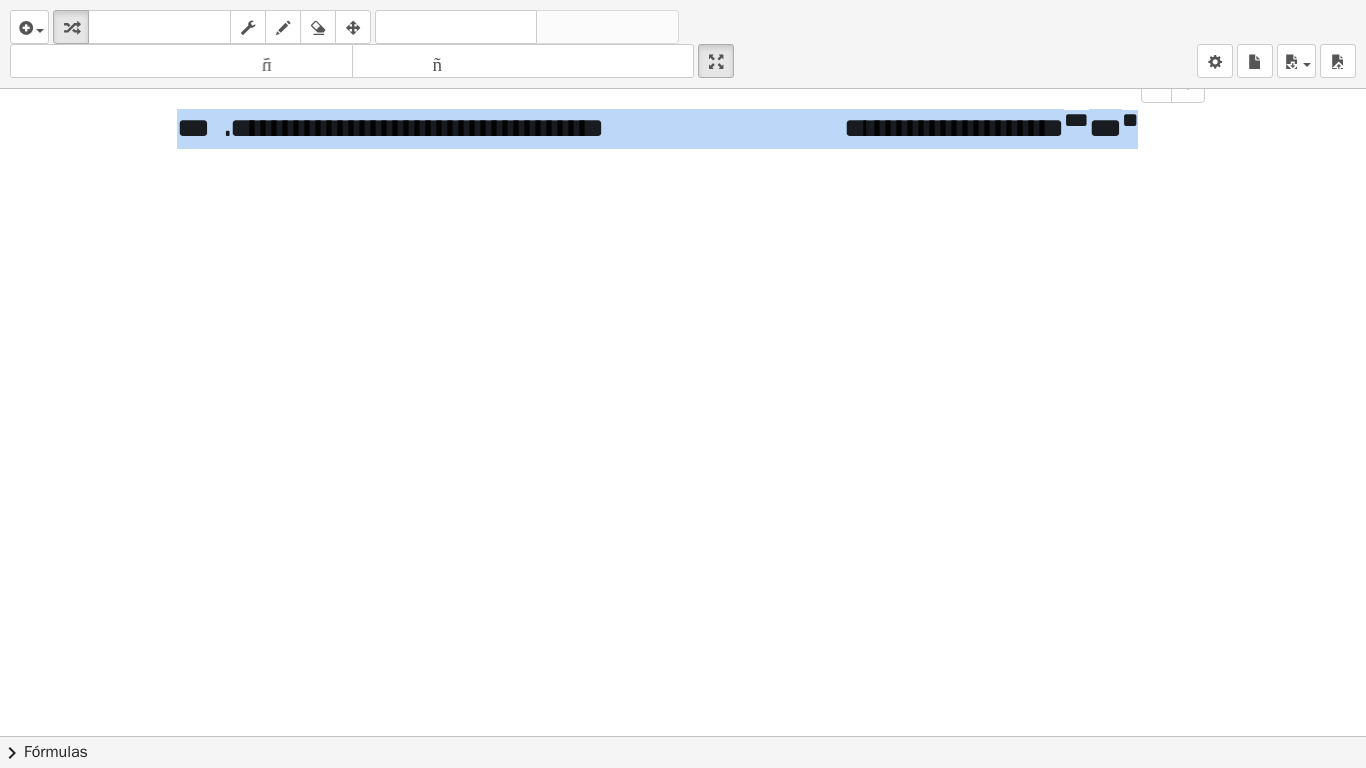 drag, startPoint x: 1188, startPoint y: 128, endPoint x: 172, endPoint y: 100, distance: 1016.38574 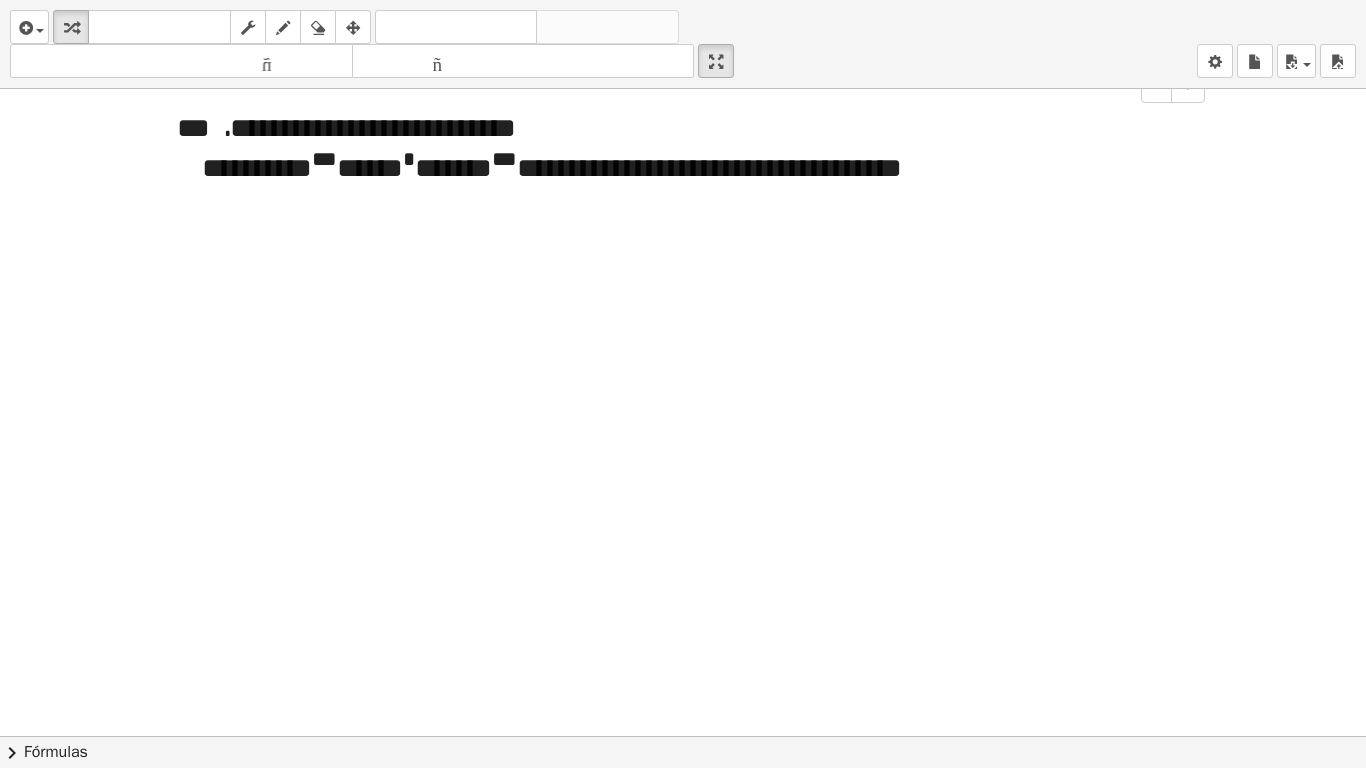 click at bounding box center [683, 736] 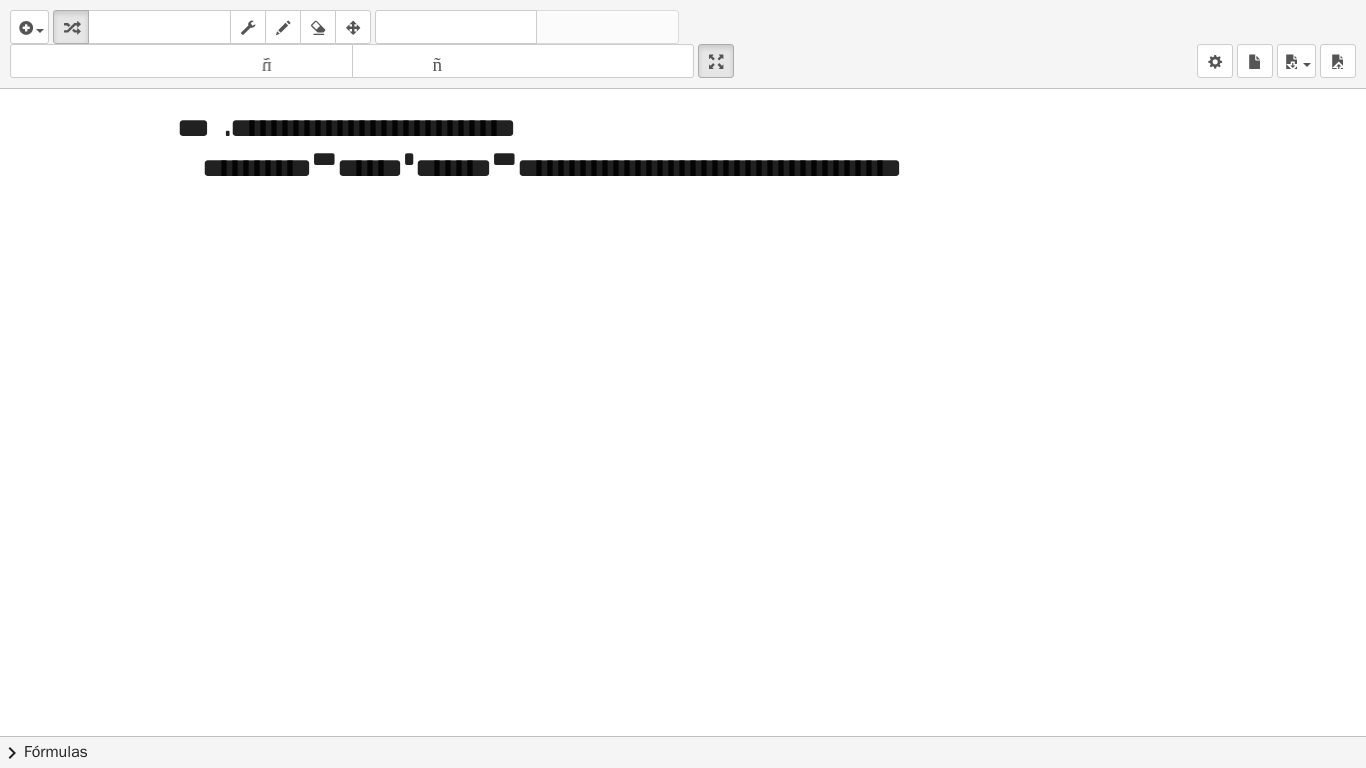 drag, startPoint x: 721, startPoint y: 68, endPoint x: 721, endPoint y: -19, distance: 87 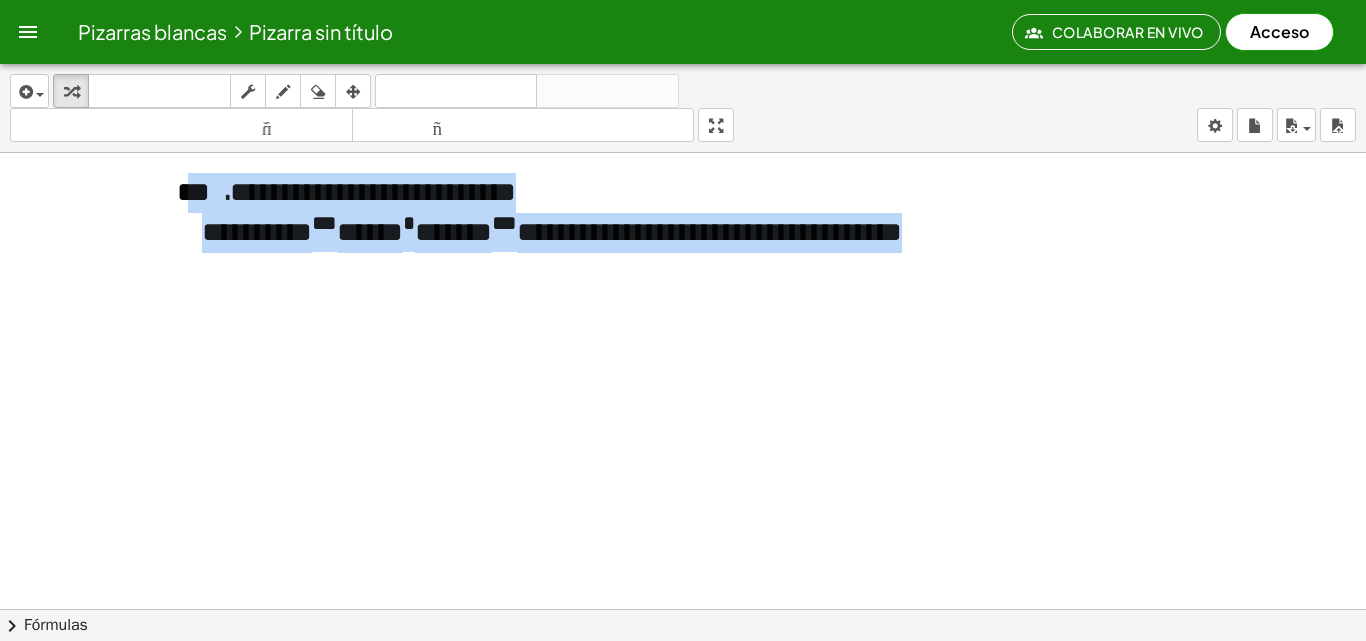 drag, startPoint x: 965, startPoint y: 241, endPoint x: 43, endPoint y: 178, distance: 924.1499 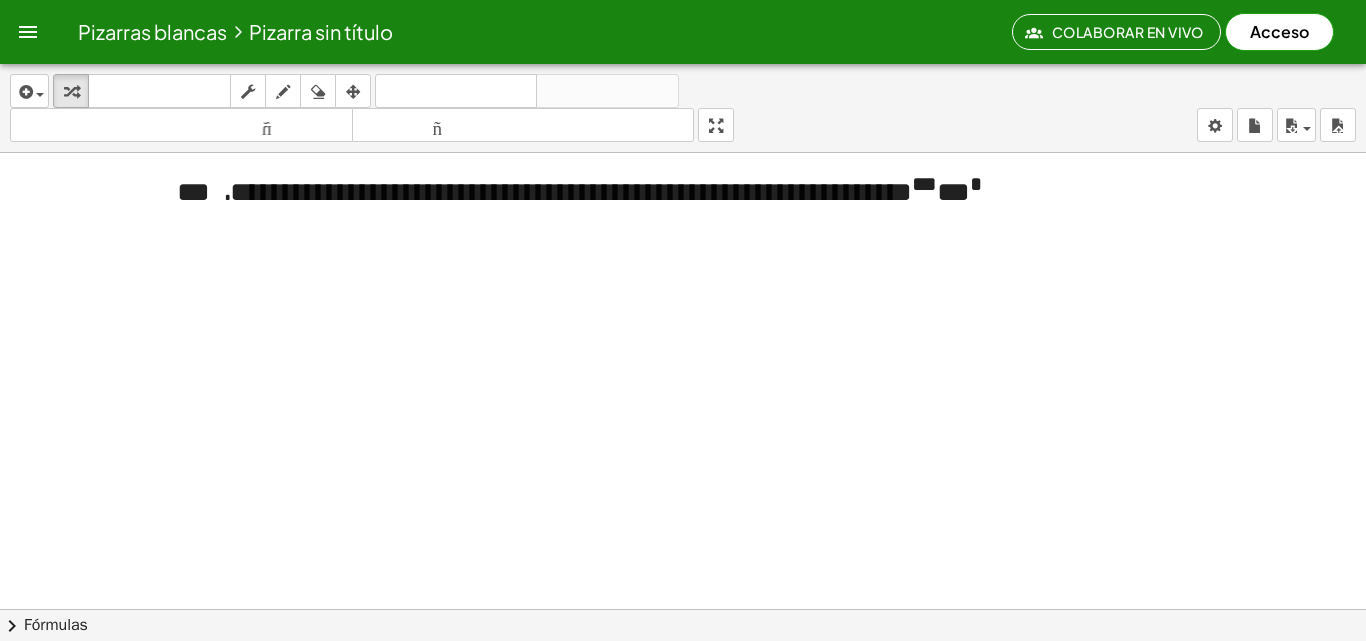 drag, startPoint x: 722, startPoint y: 120, endPoint x: 722, endPoint y: 207, distance: 87 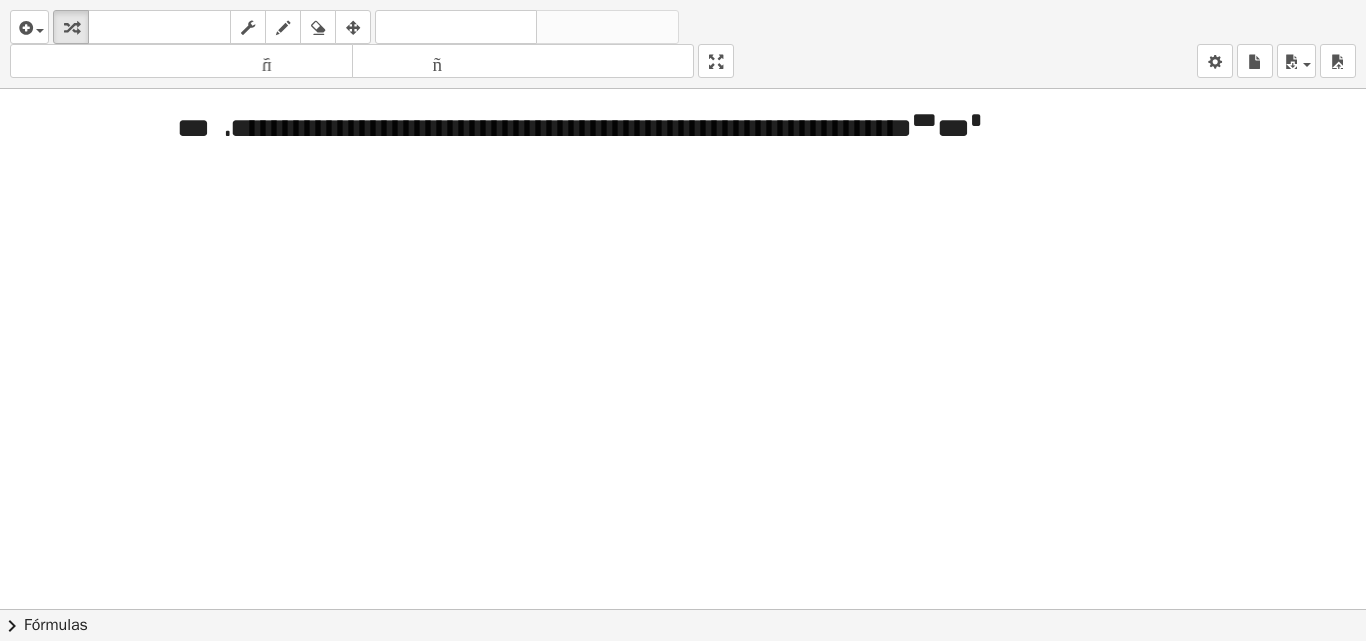 click on "**********" at bounding box center [683, 320] 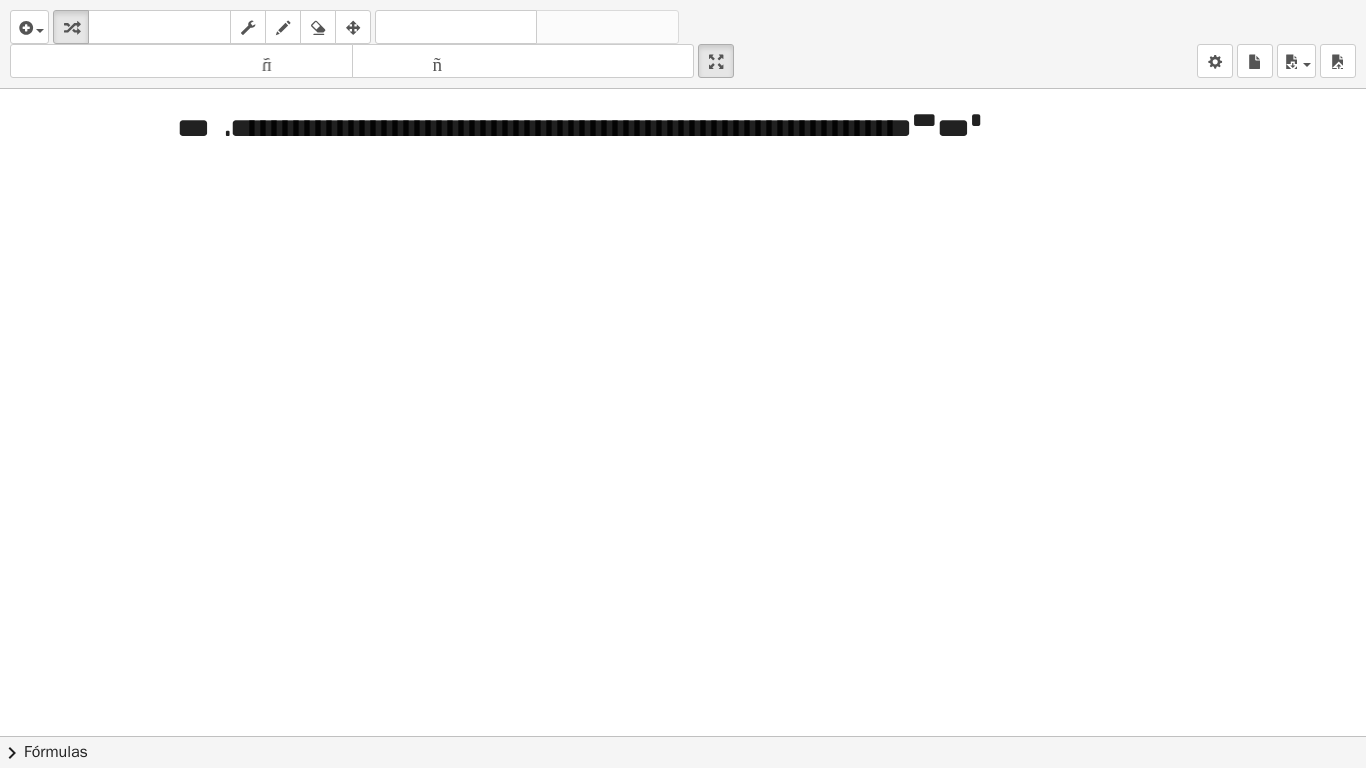 click at bounding box center [683, 736] 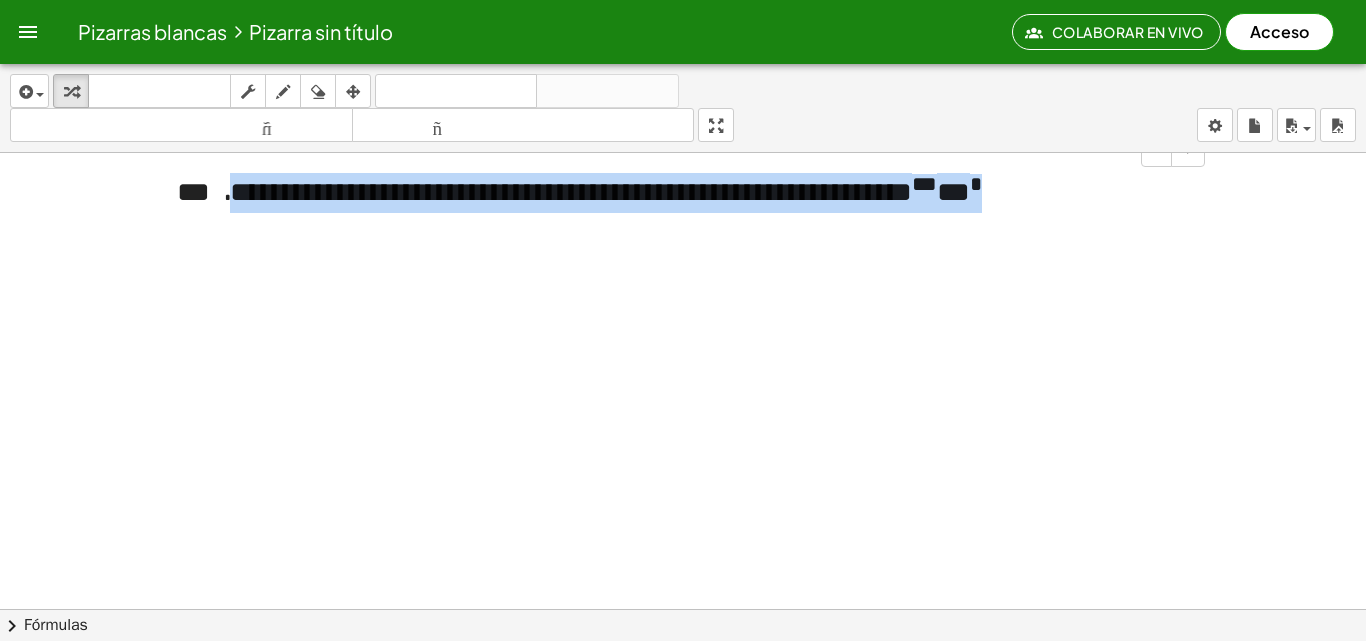 drag, startPoint x: 1066, startPoint y: 191, endPoint x: 222, endPoint y: 200, distance: 844.048 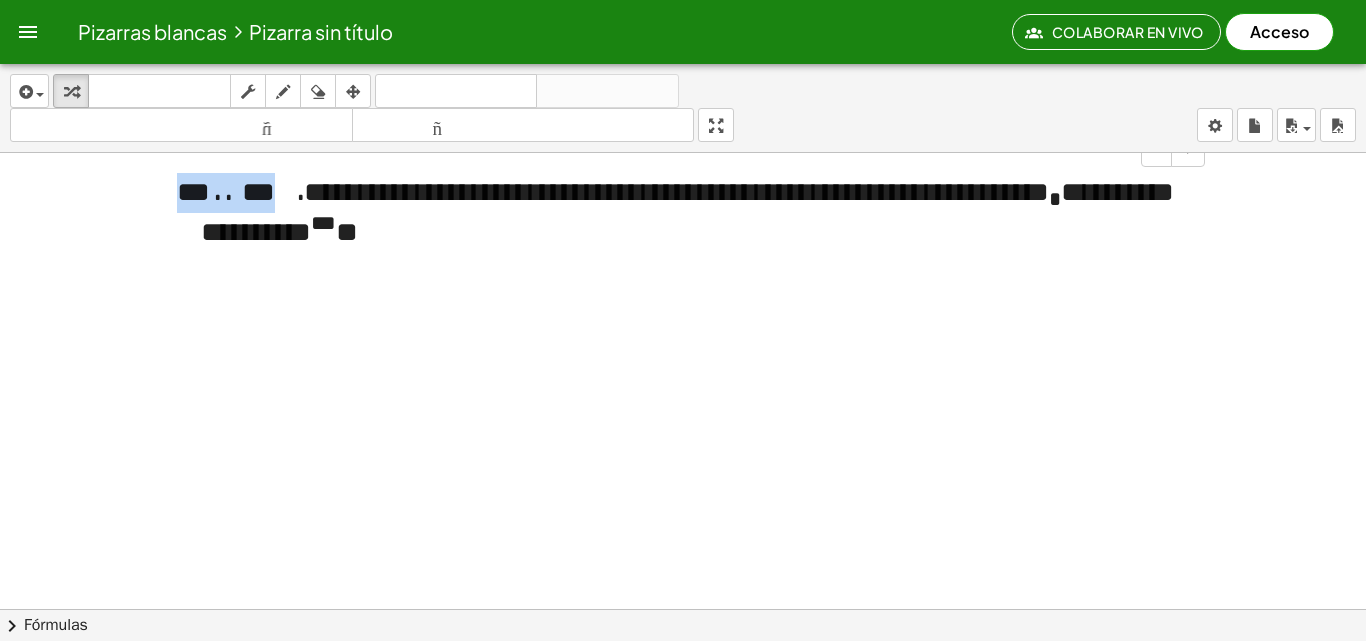 drag, startPoint x: 240, startPoint y: 193, endPoint x: 169, endPoint y: 193, distance: 71 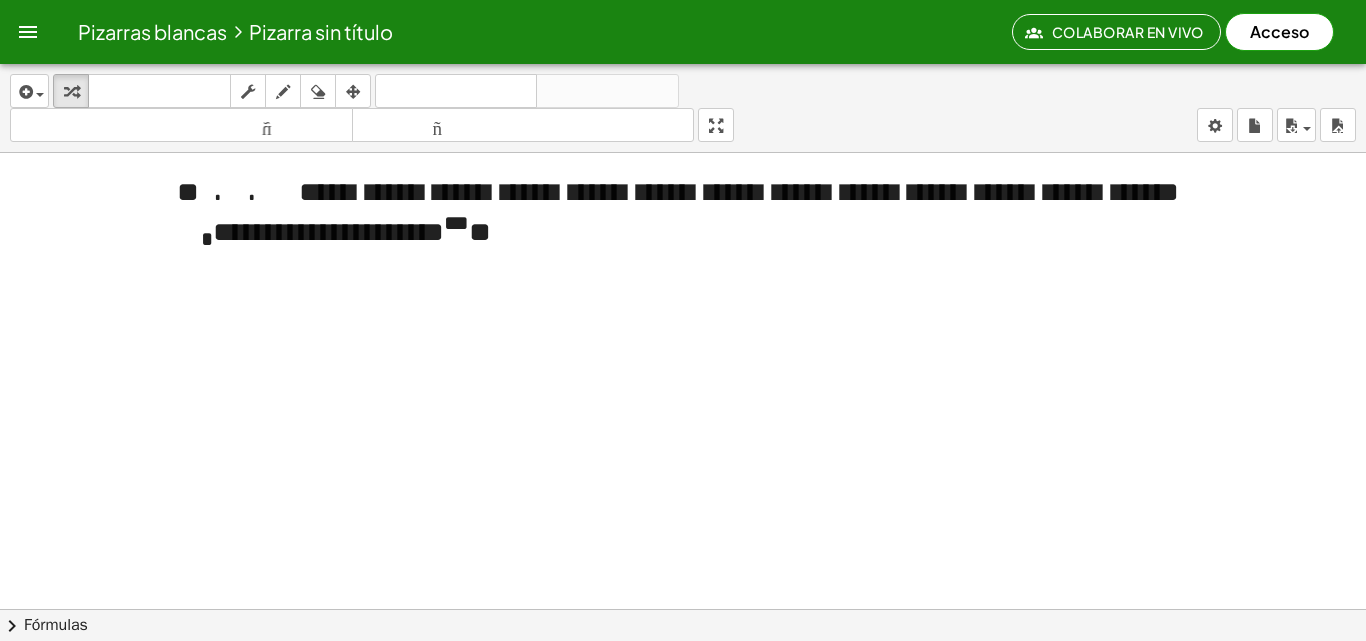 click at bounding box center [683, 687] 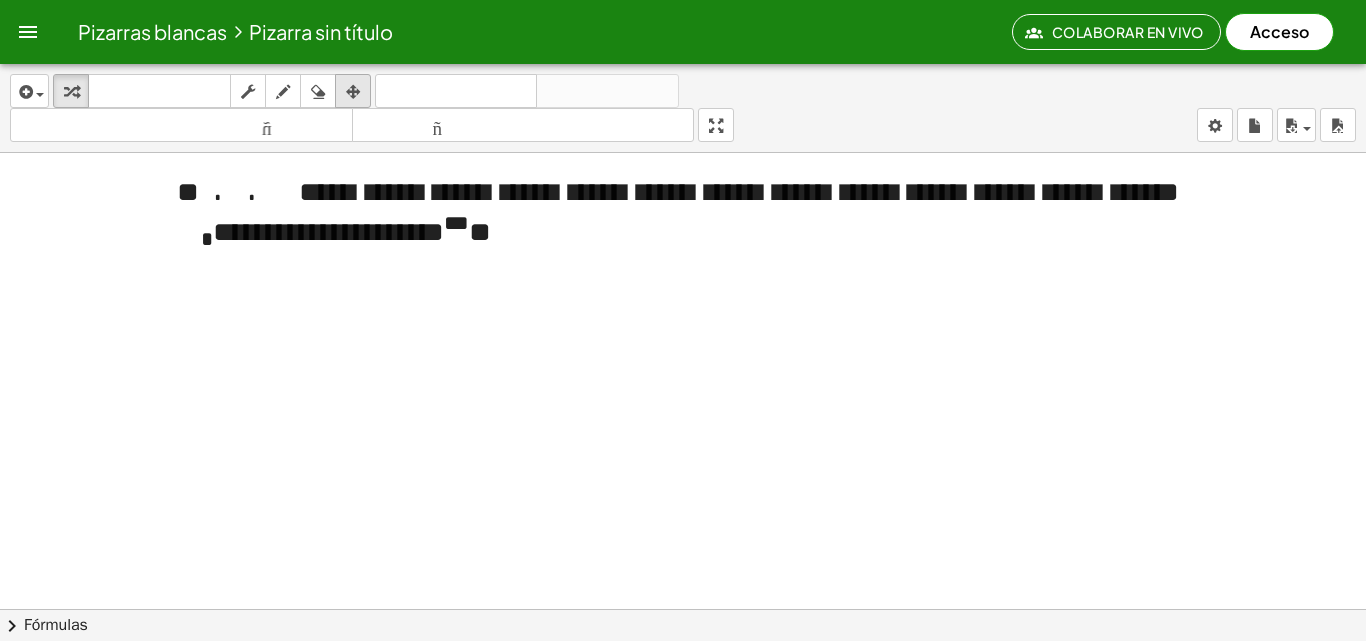 click at bounding box center [353, 92] 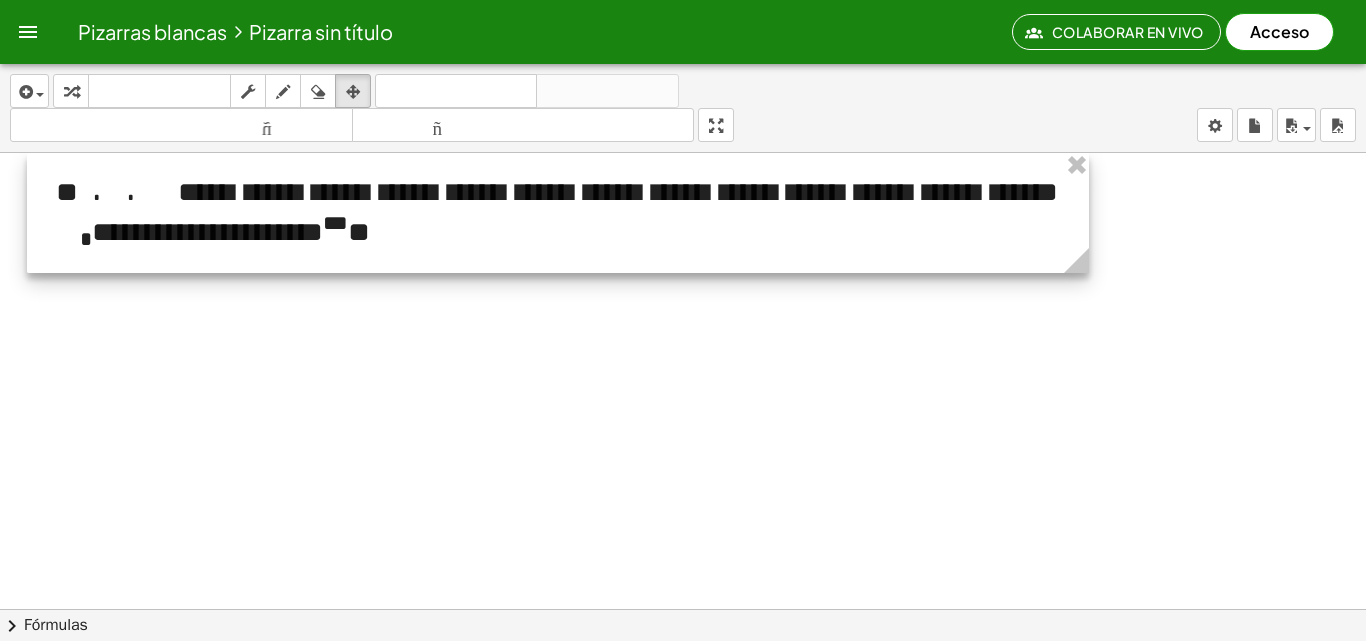 drag, startPoint x: 513, startPoint y: 246, endPoint x: 392, endPoint y: 232, distance: 121.80723 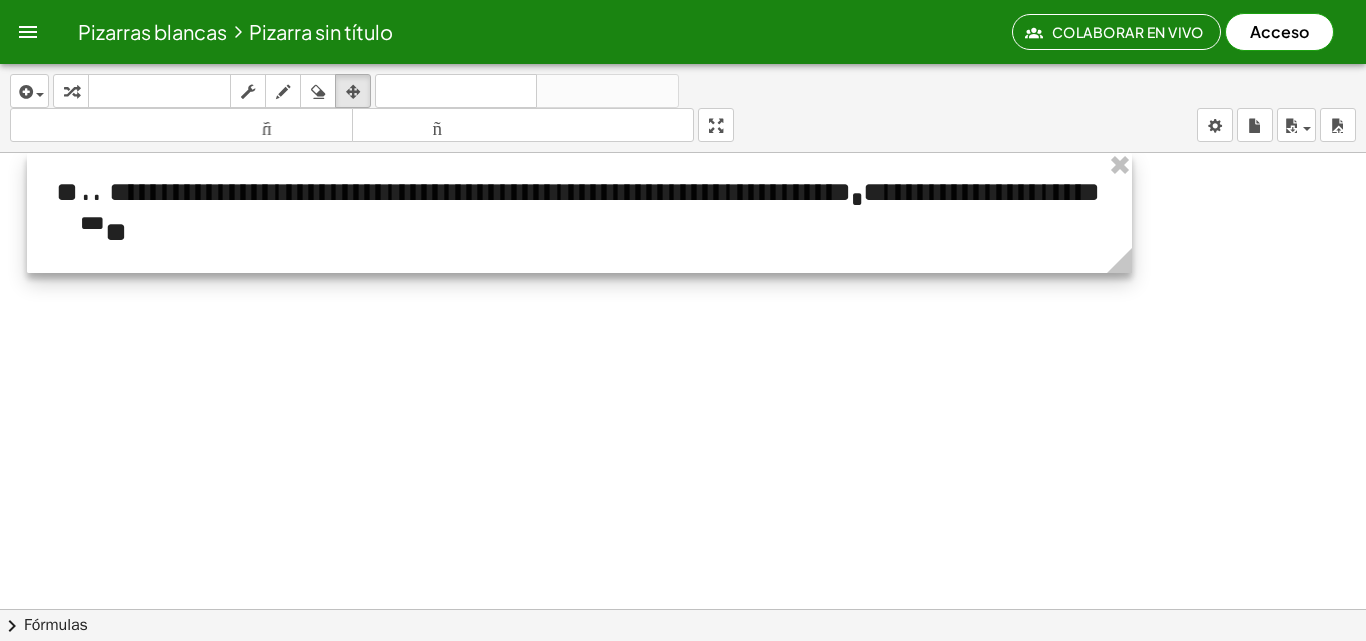 drag, startPoint x: 1082, startPoint y: 266, endPoint x: 1125, endPoint y: 258, distance: 43.737854 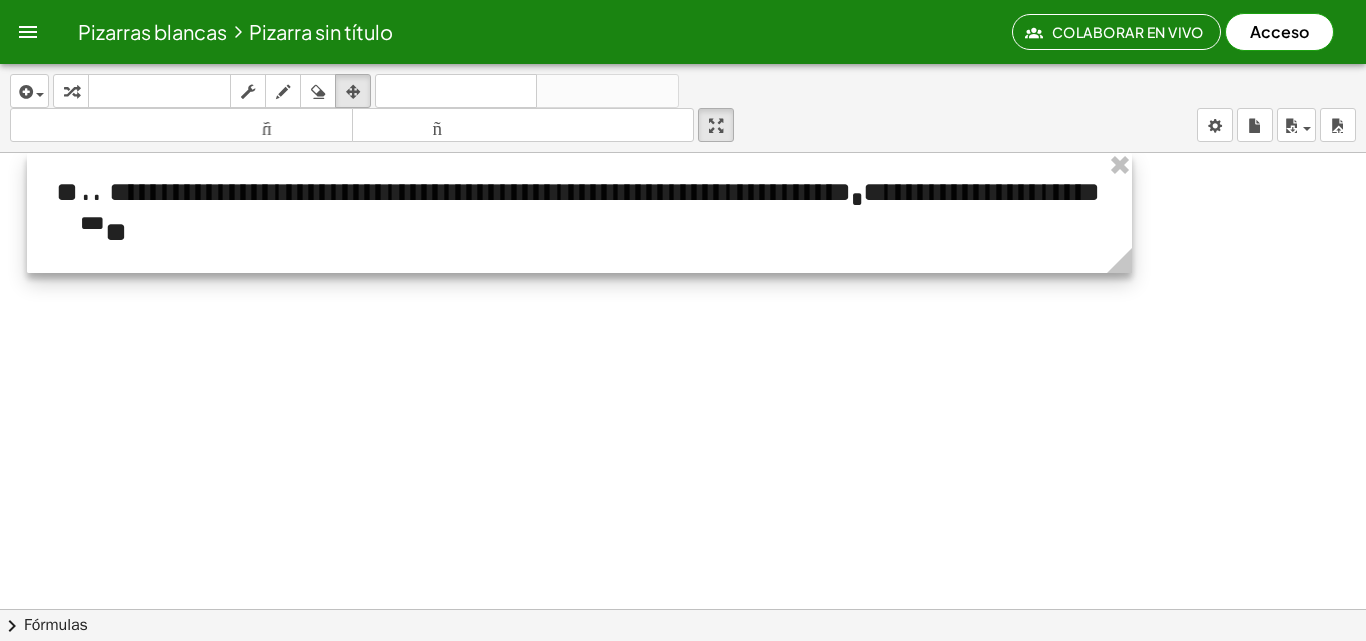 drag, startPoint x: 718, startPoint y: 120, endPoint x: 718, endPoint y: 207, distance: 87 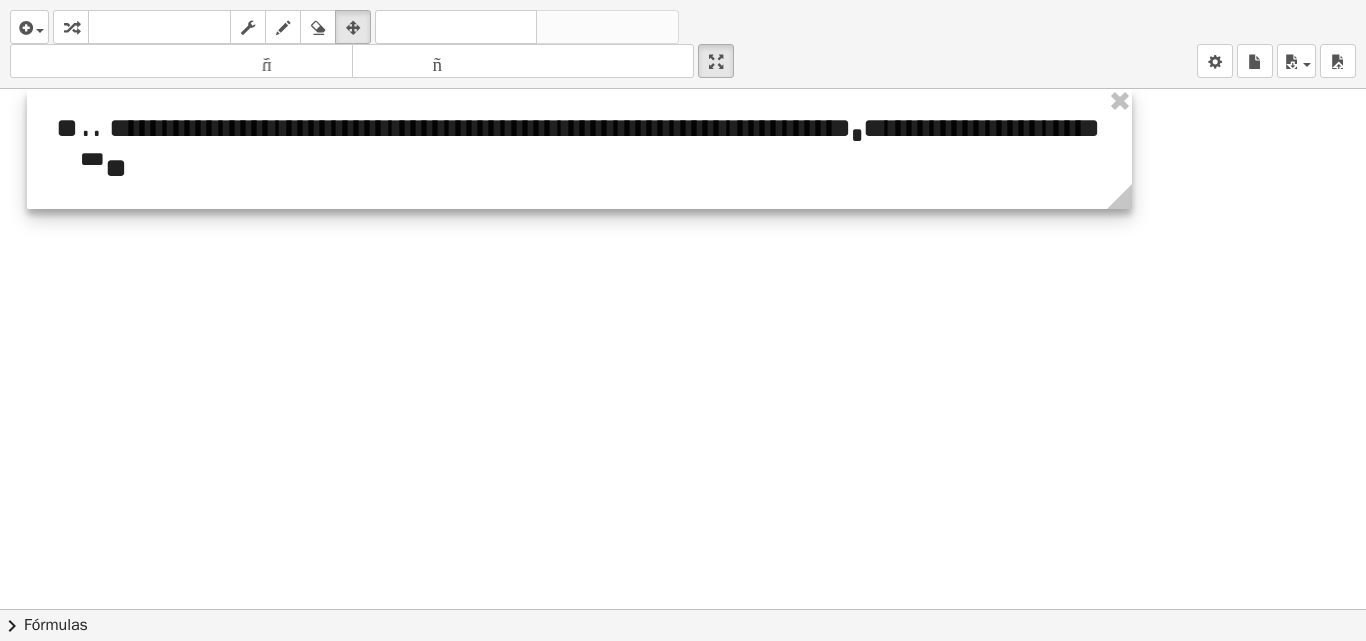 click on "**********" at bounding box center [683, 320] 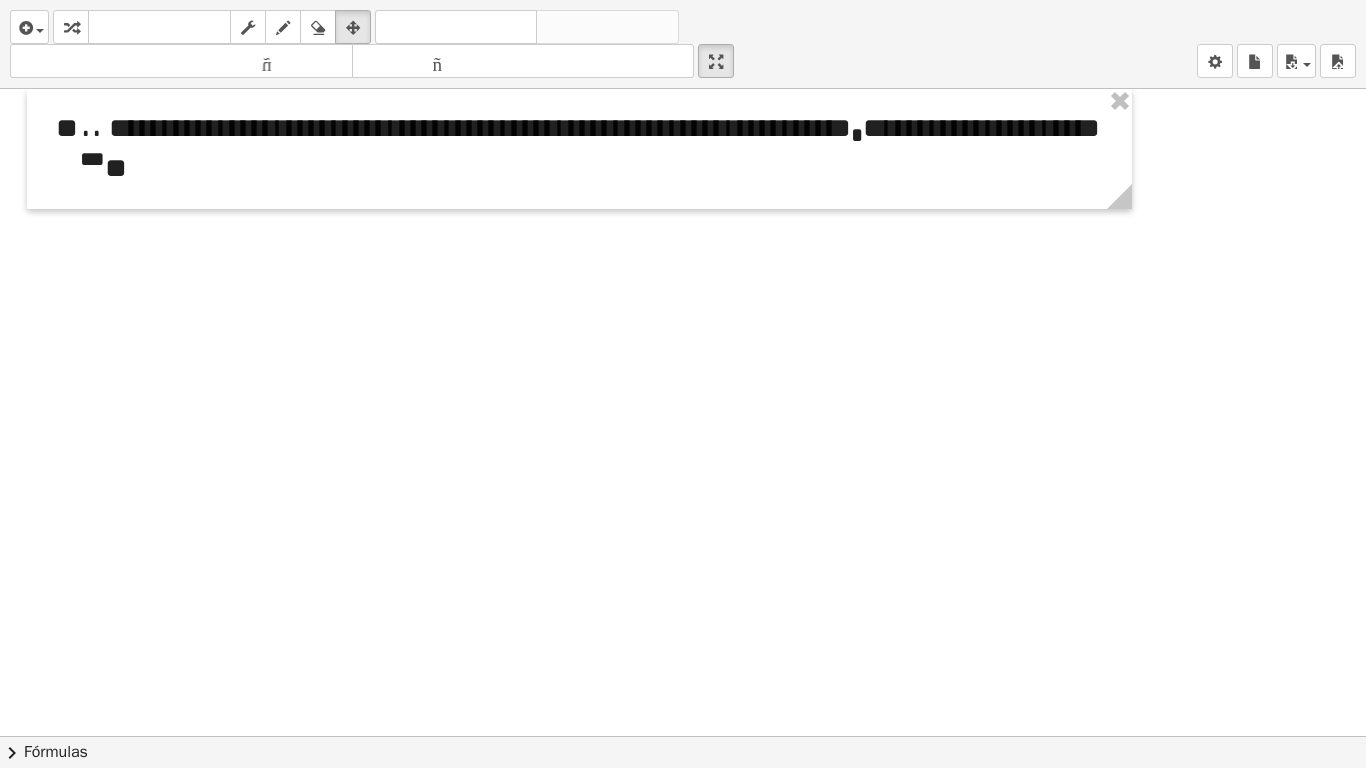 click at bounding box center [683, 736] 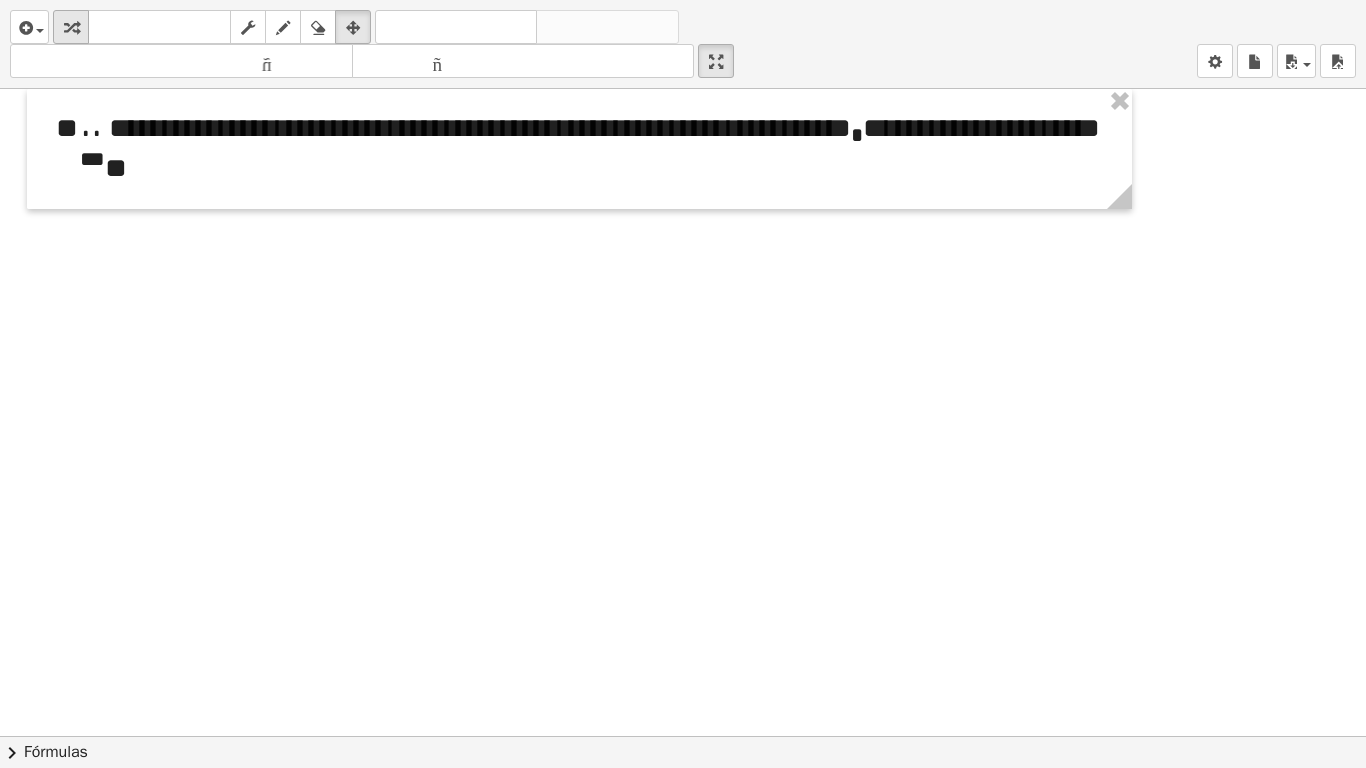 click at bounding box center (71, 28) 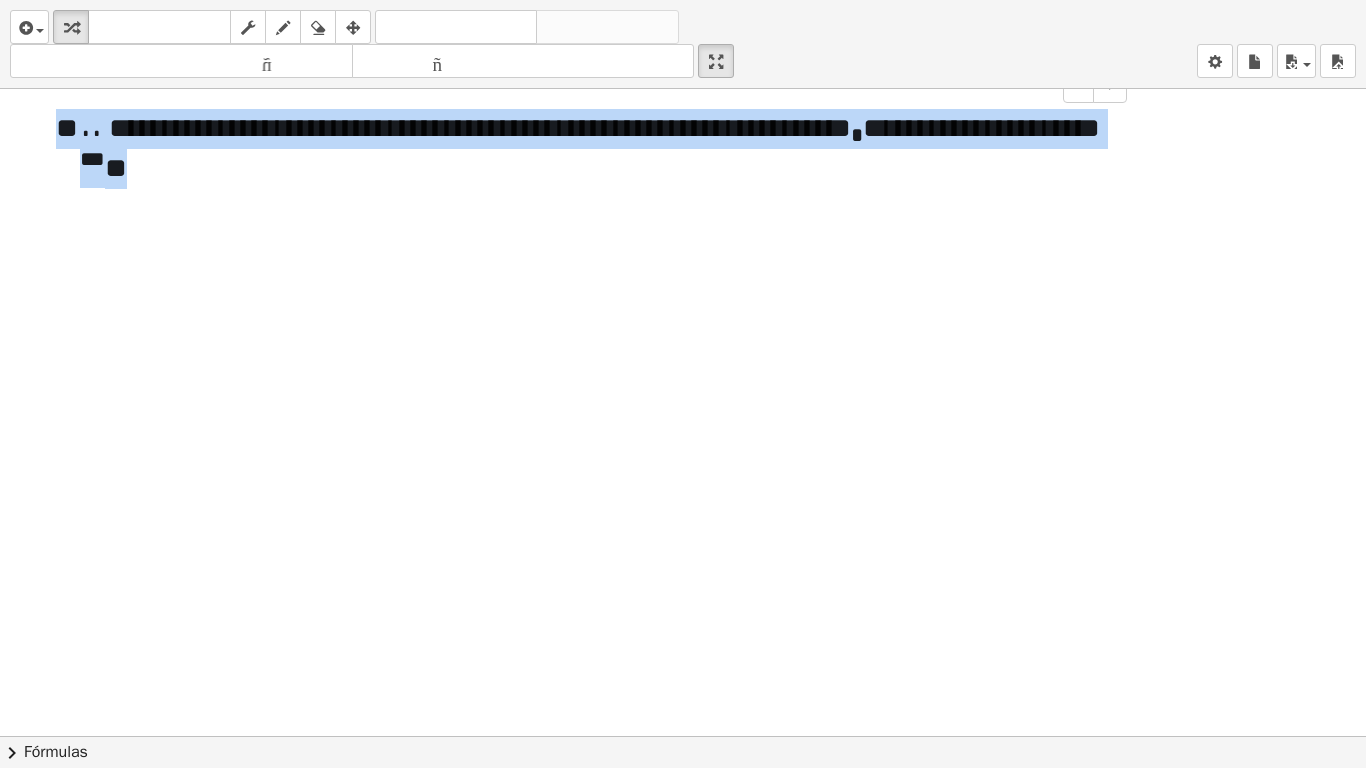 drag, startPoint x: 251, startPoint y: 191, endPoint x: 52, endPoint y: 132, distance: 207.56204 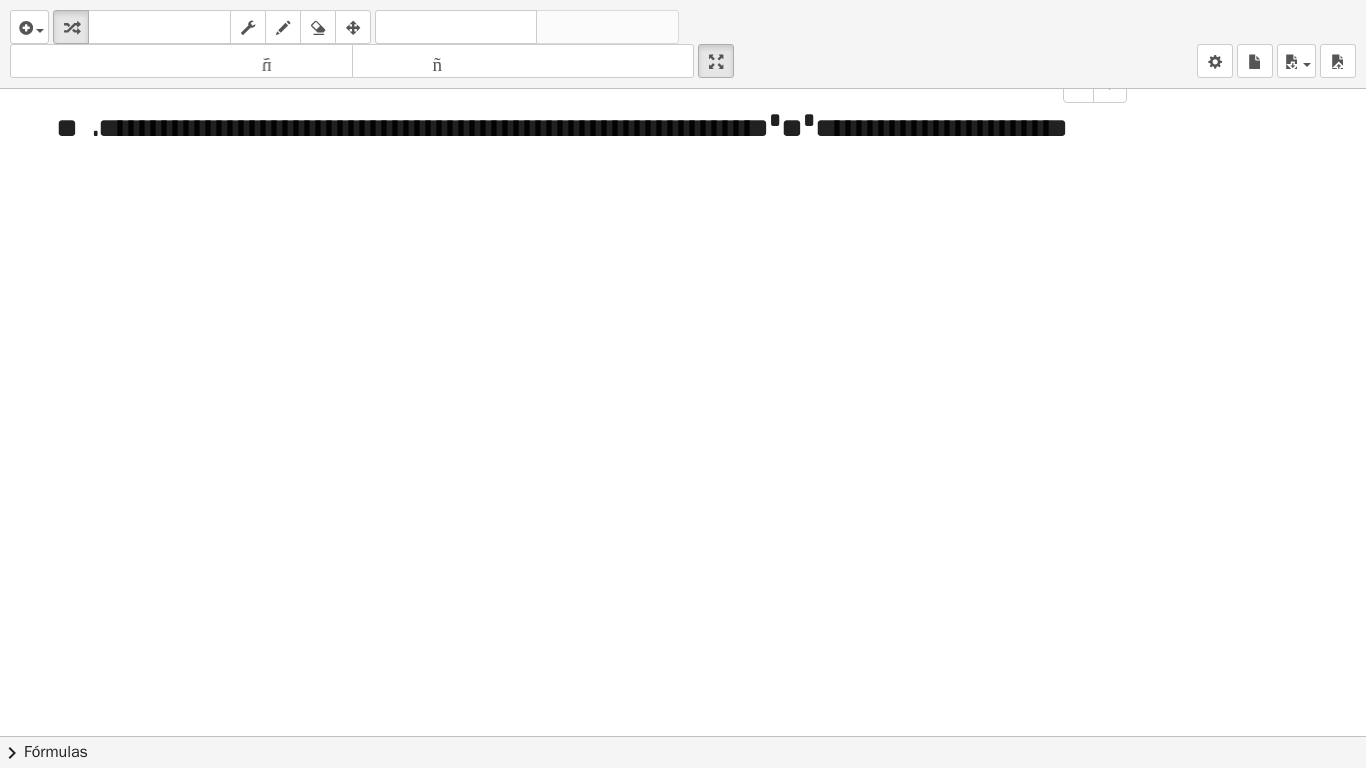 click on "**" at bounding box center [77, 128] 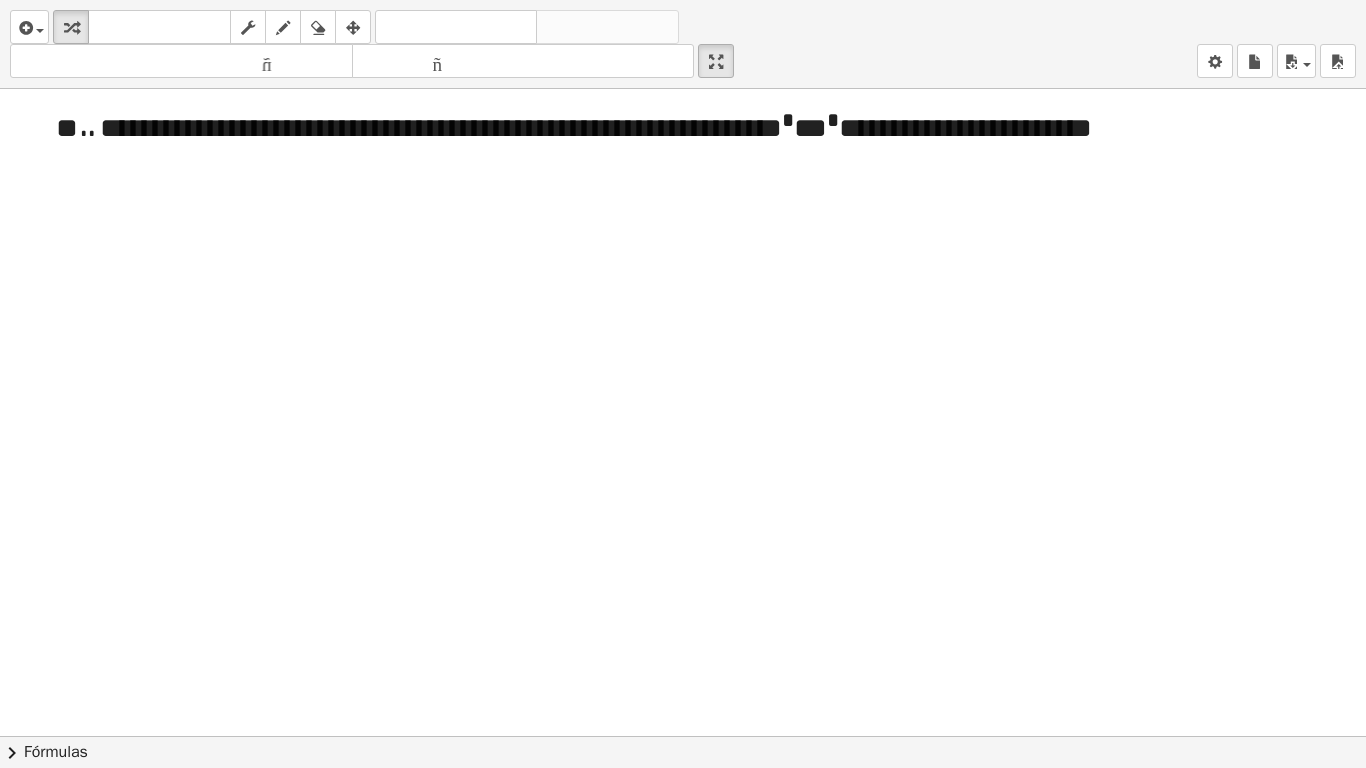 click at bounding box center [683, 736] 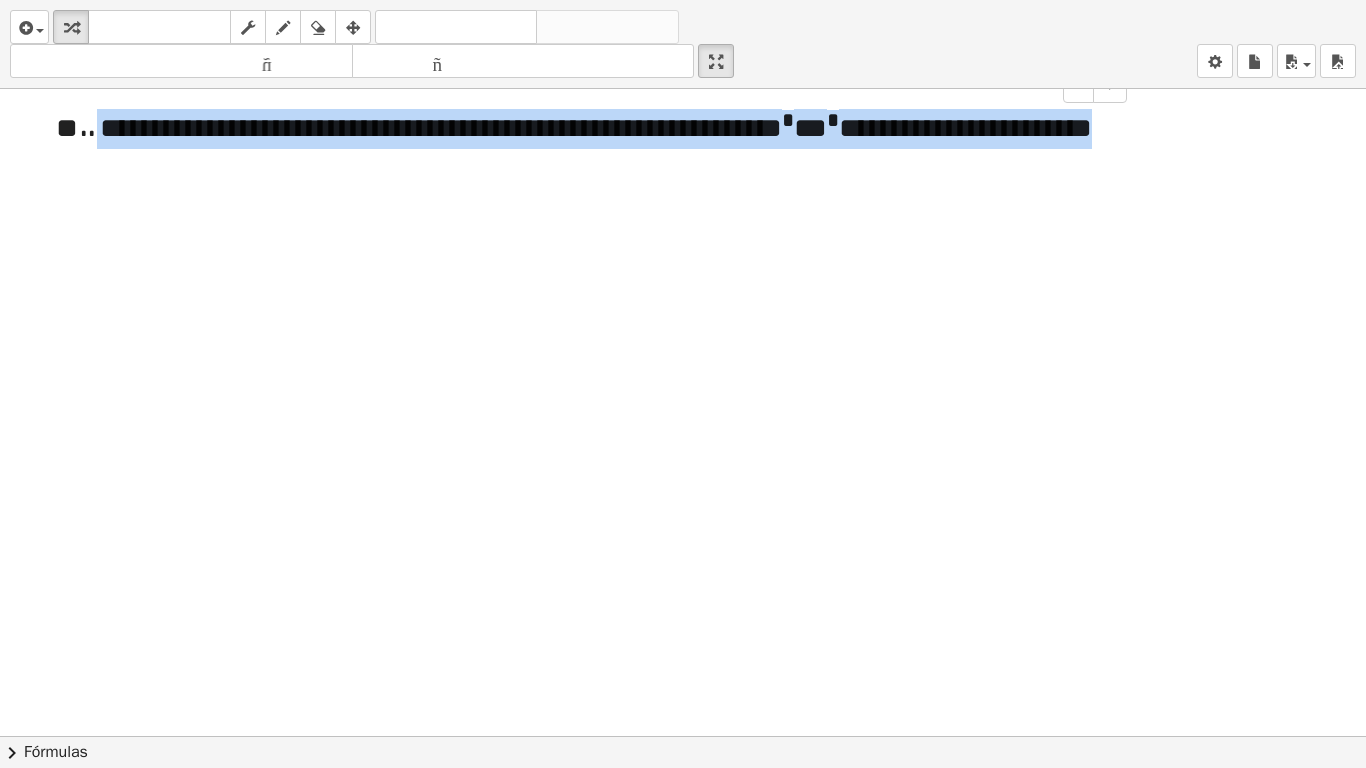 drag, startPoint x: 235, startPoint y: 179, endPoint x: 93, endPoint y: 132, distance: 149.57607 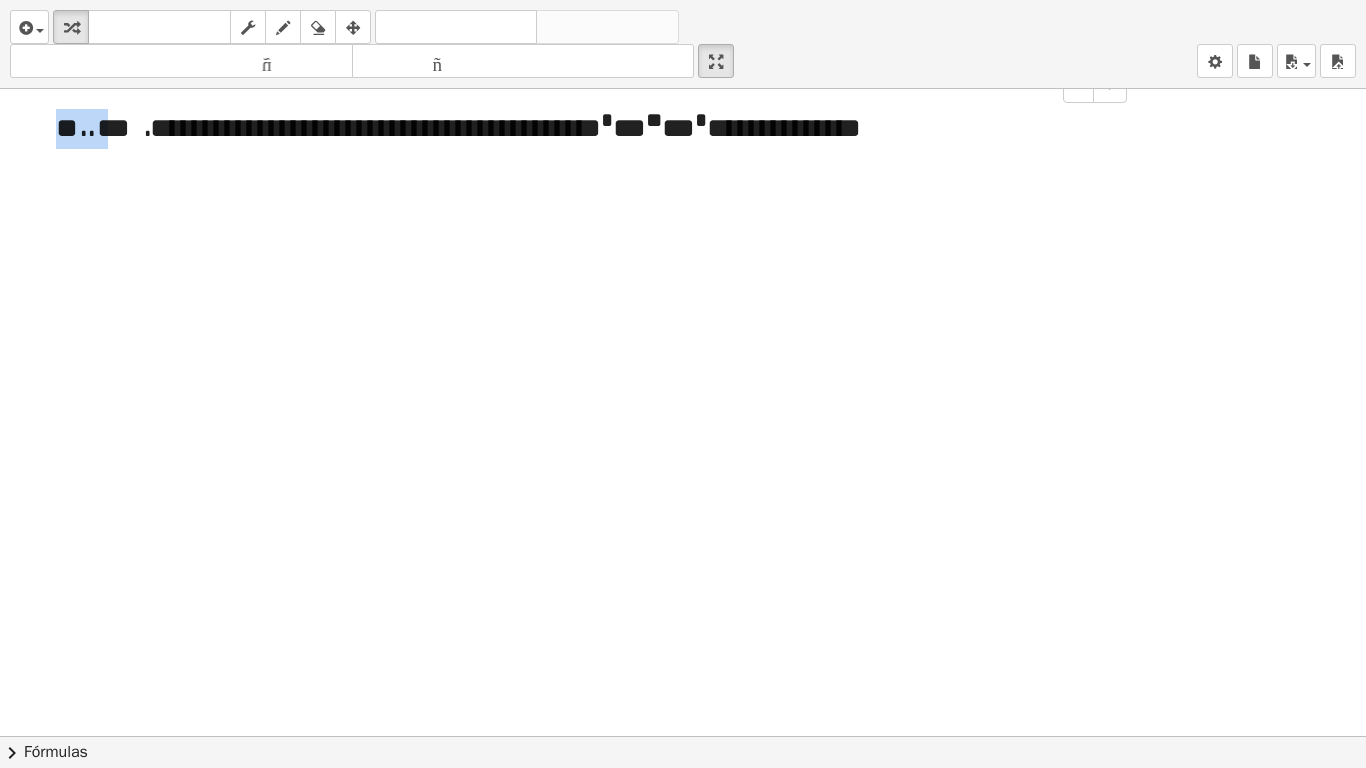 drag, startPoint x: 103, startPoint y: 128, endPoint x: 27, endPoint y: 126, distance: 76.02631 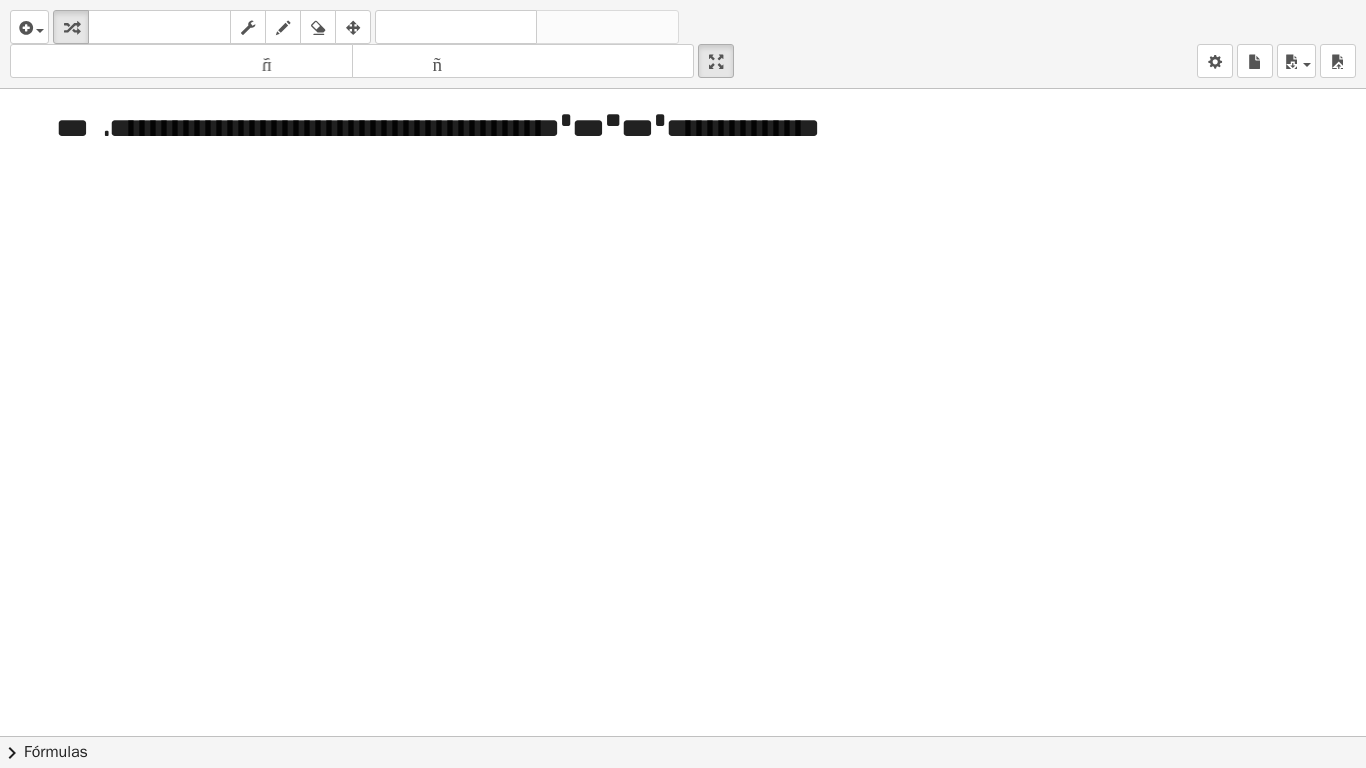 click at bounding box center (683, 736) 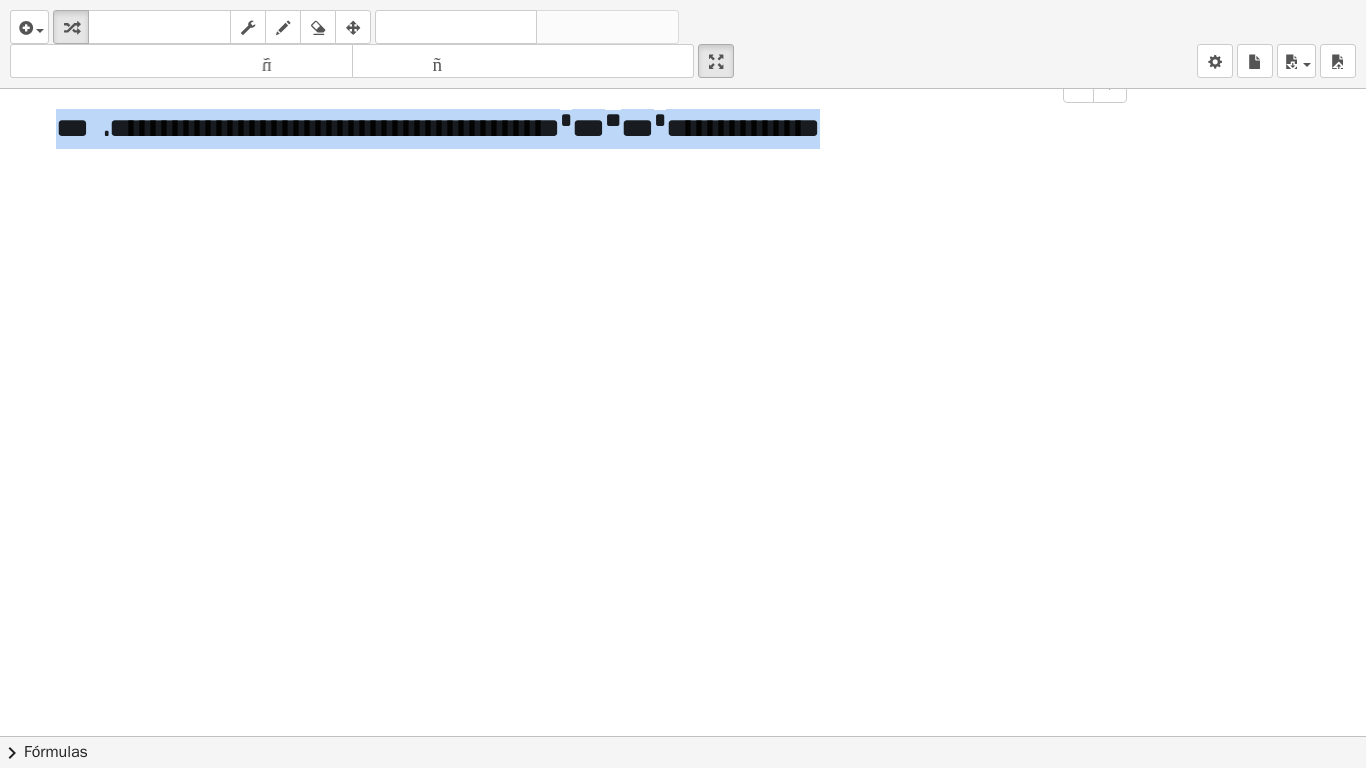 drag, startPoint x: 920, startPoint y: 128, endPoint x: 57, endPoint y: 150, distance: 863.2804 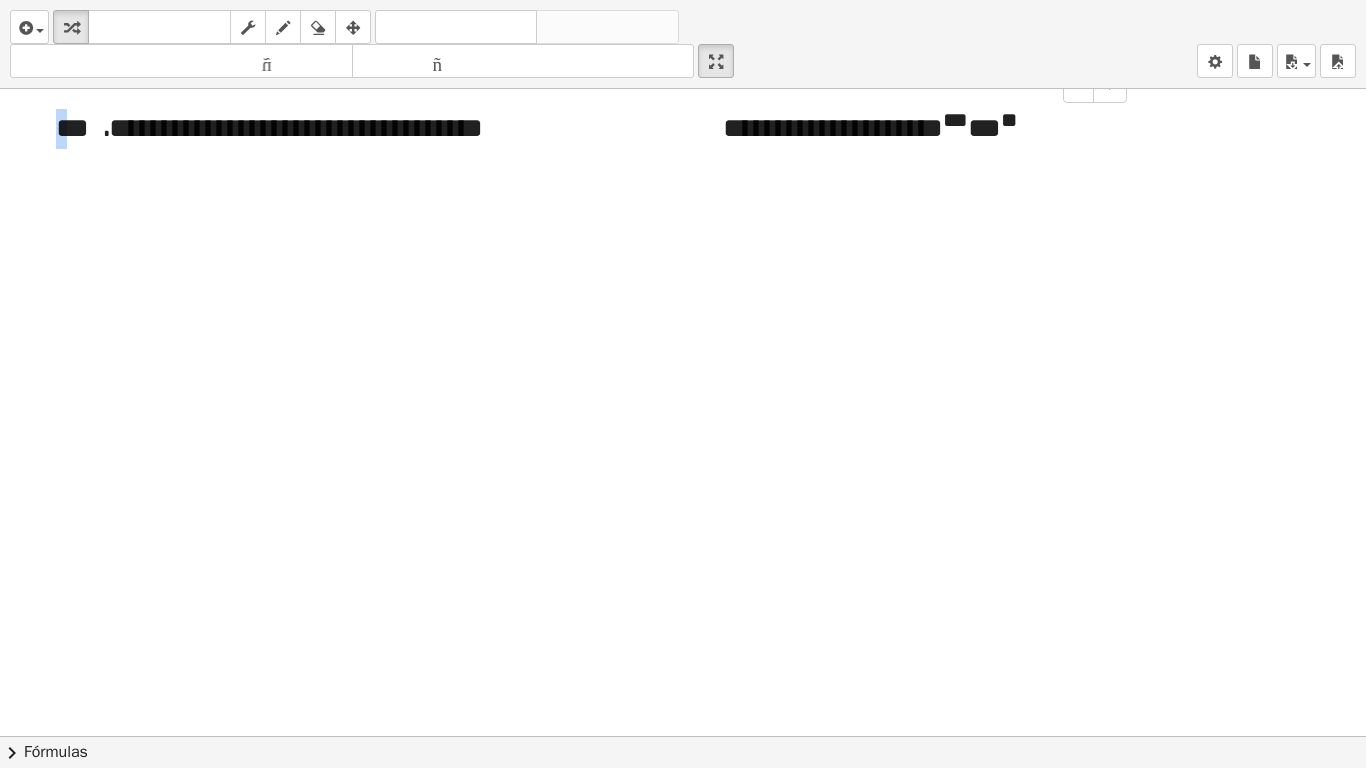 drag, startPoint x: 68, startPoint y: 132, endPoint x: 31, endPoint y: 117, distance: 39.92493 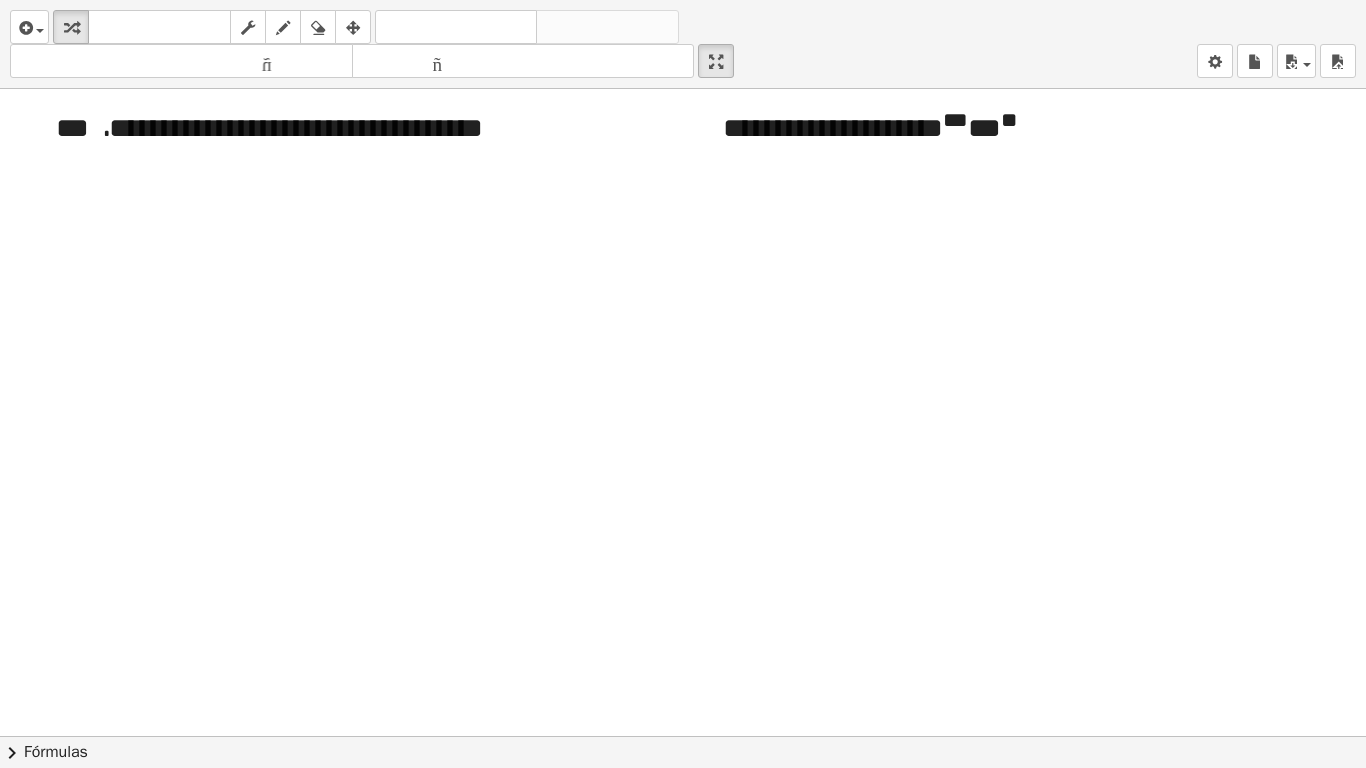 click at bounding box center (683, 736) 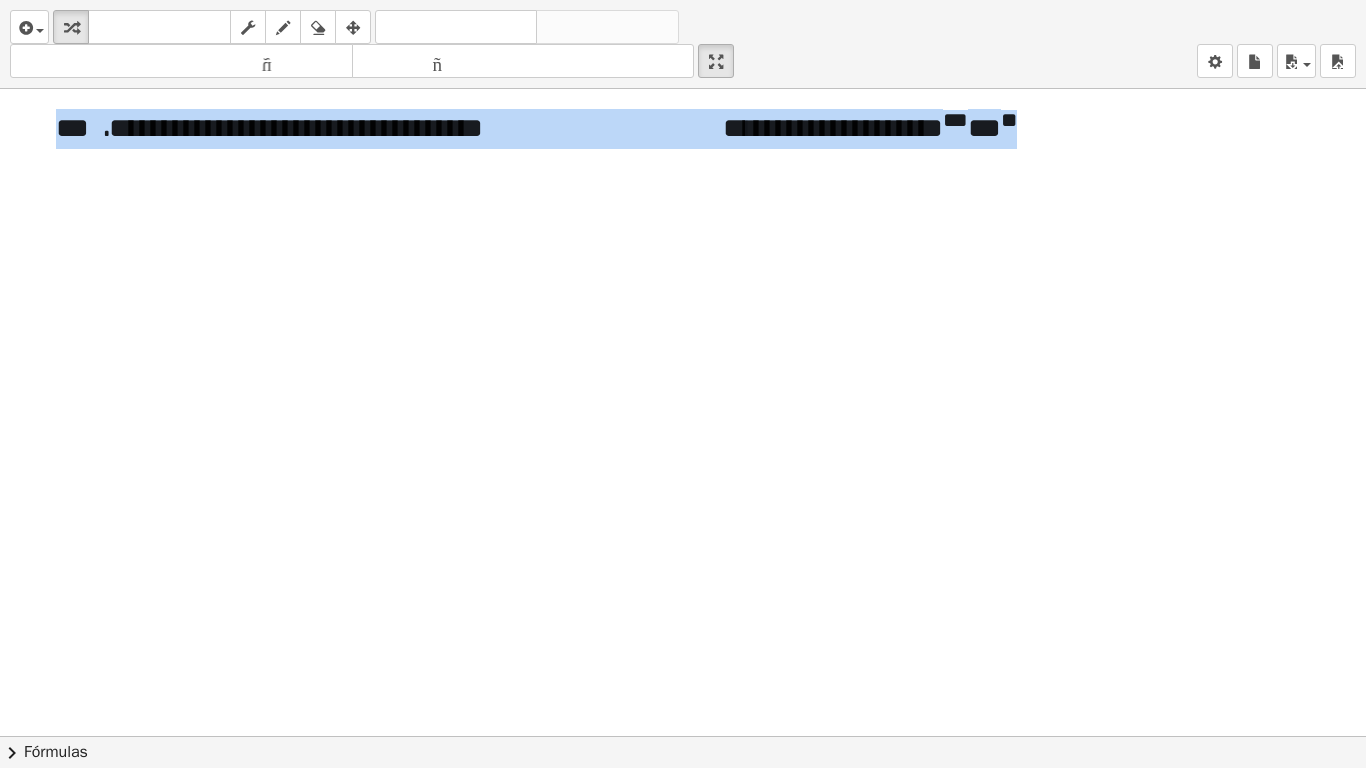 drag, startPoint x: 1053, startPoint y: 130, endPoint x: 26, endPoint y: 127, distance: 1027.0044 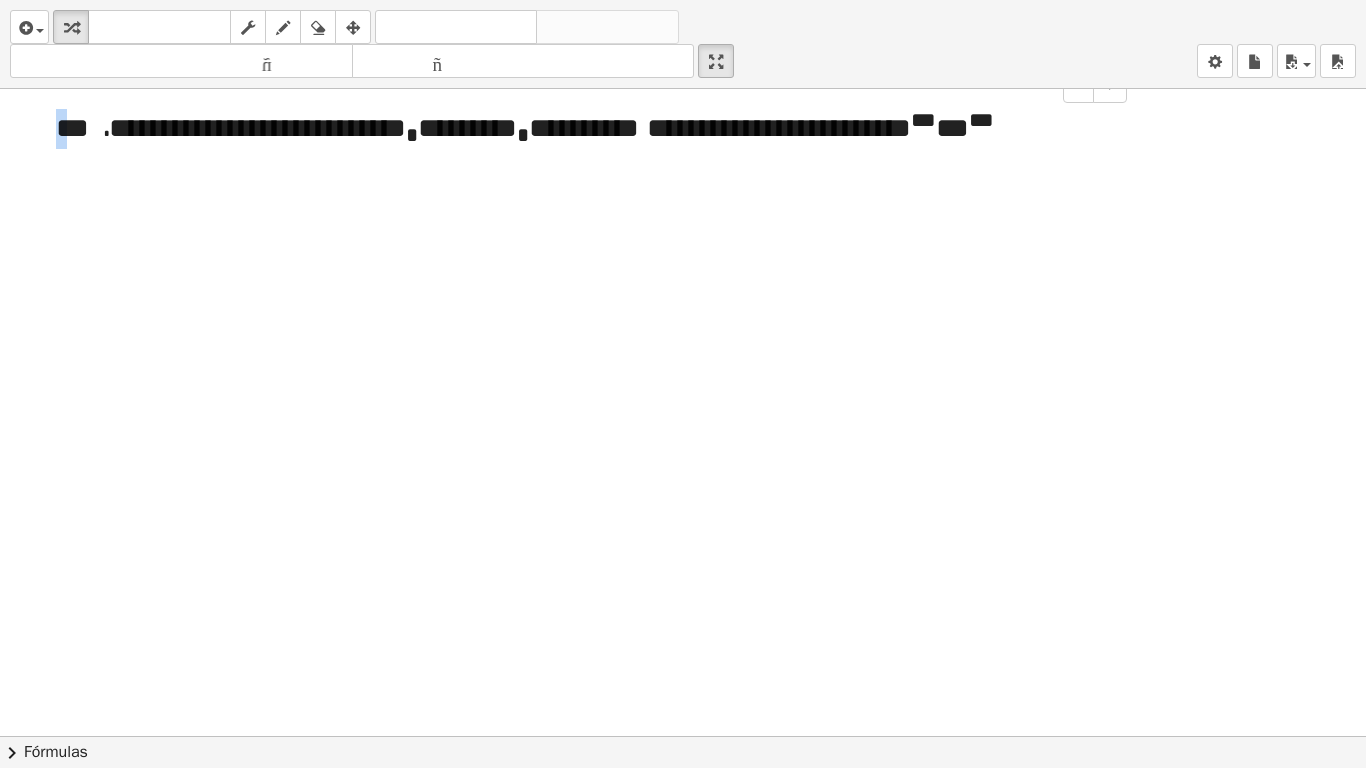 drag, startPoint x: 73, startPoint y: 127, endPoint x: 54, endPoint y: 127, distance: 19 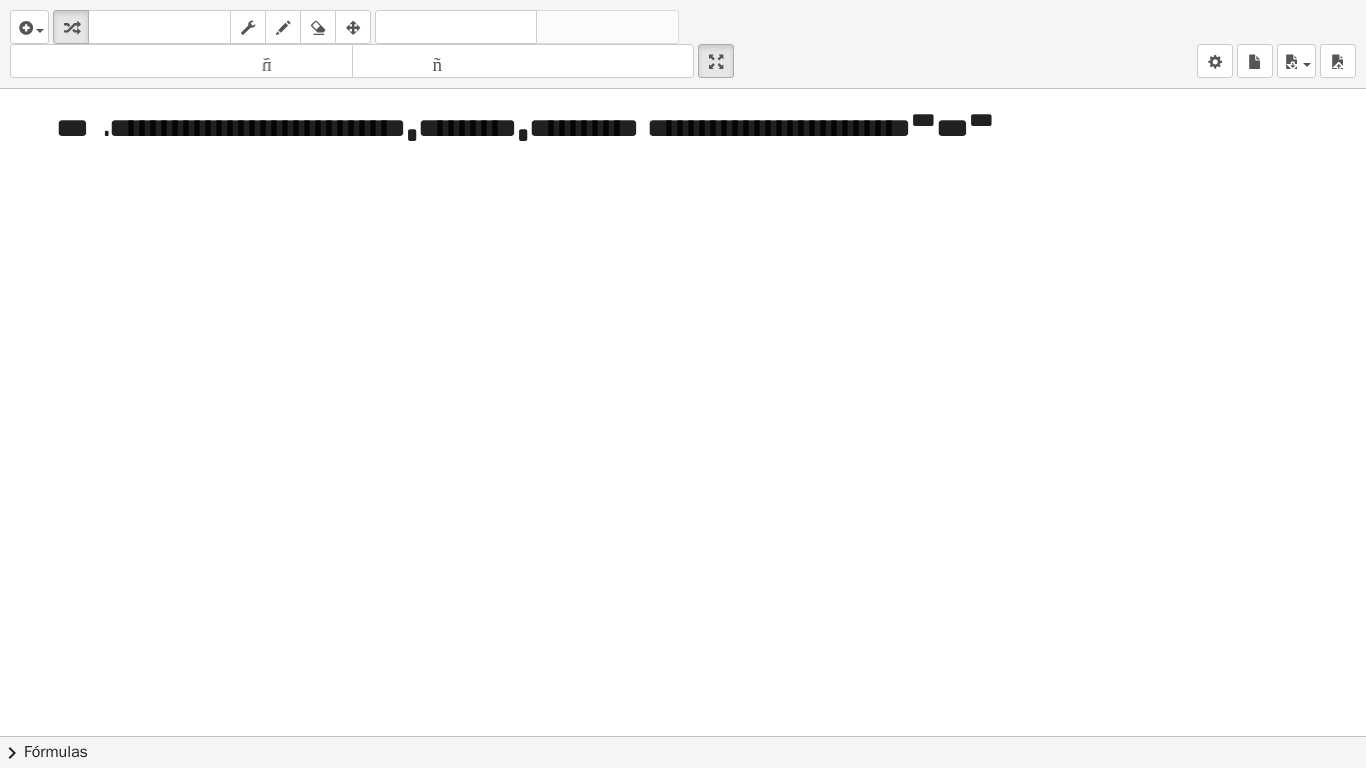click at bounding box center [683, 736] 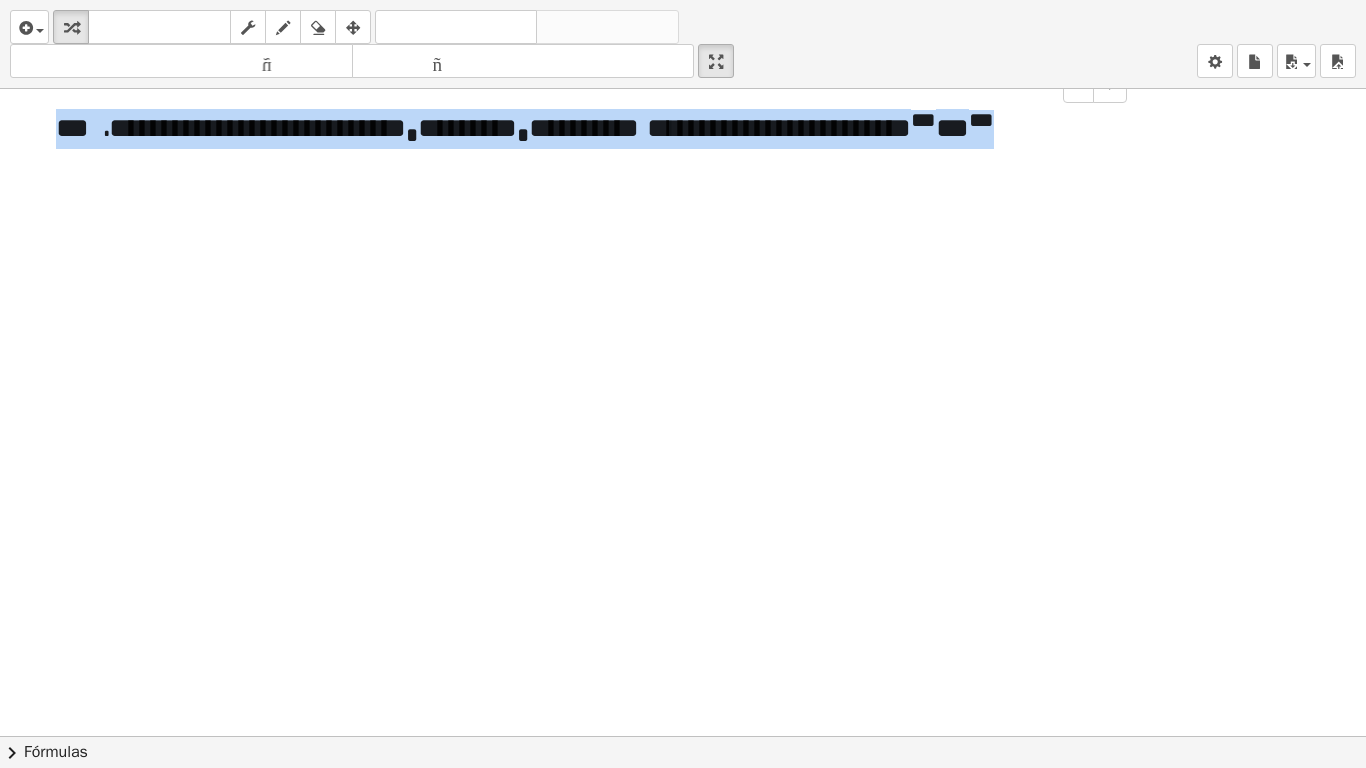 drag, startPoint x: 1045, startPoint y: 134, endPoint x: 47, endPoint y: 121, distance: 998.08466 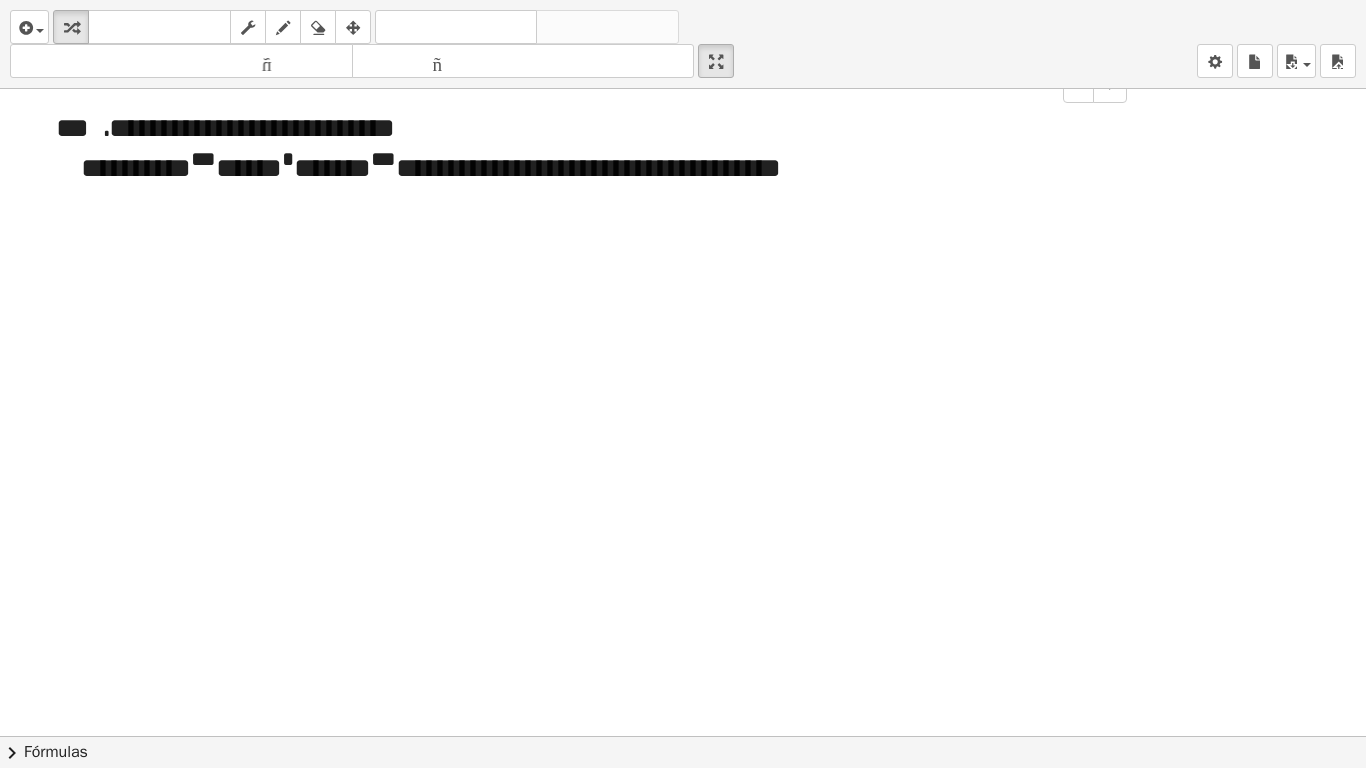 click on "**" at bounding box center [72, 128] 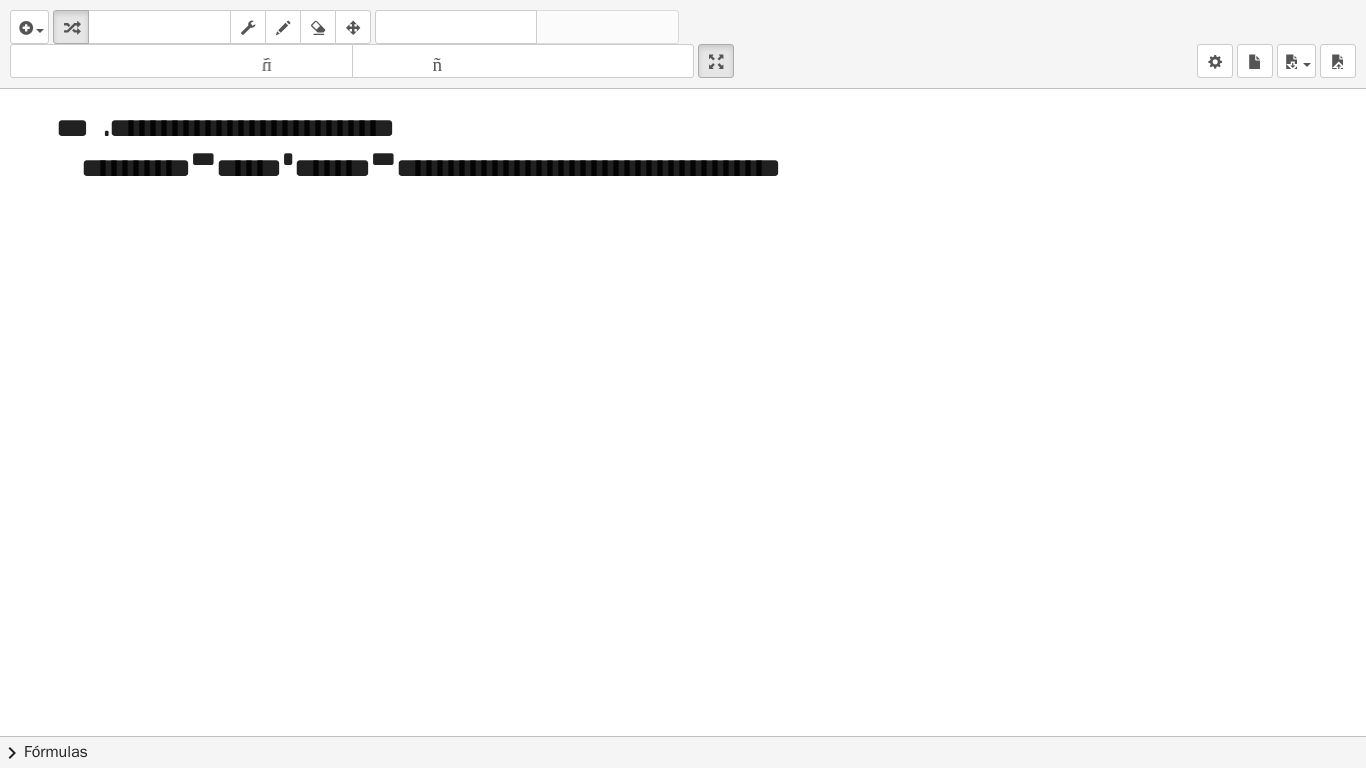 click at bounding box center [683, 736] 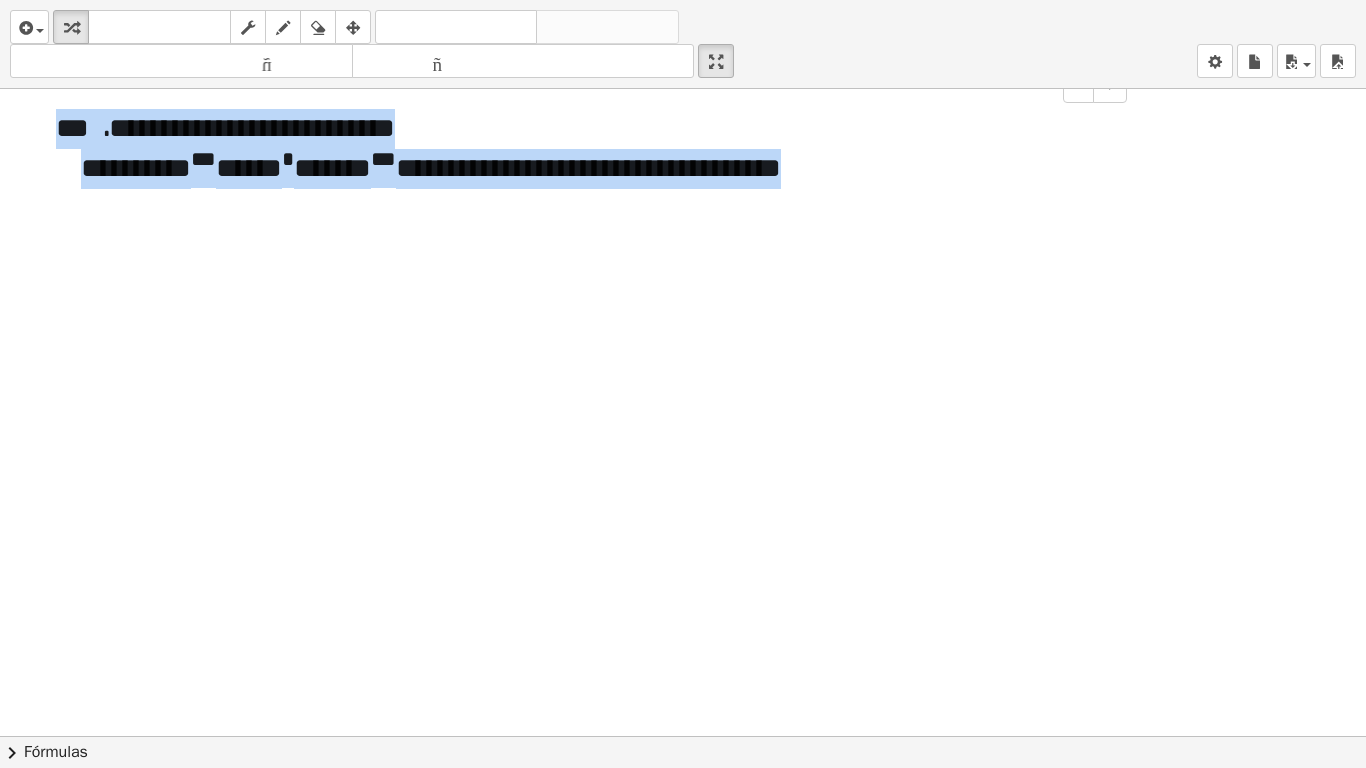 drag, startPoint x: 849, startPoint y: 170, endPoint x: 38, endPoint y: 98, distance: 814.18976 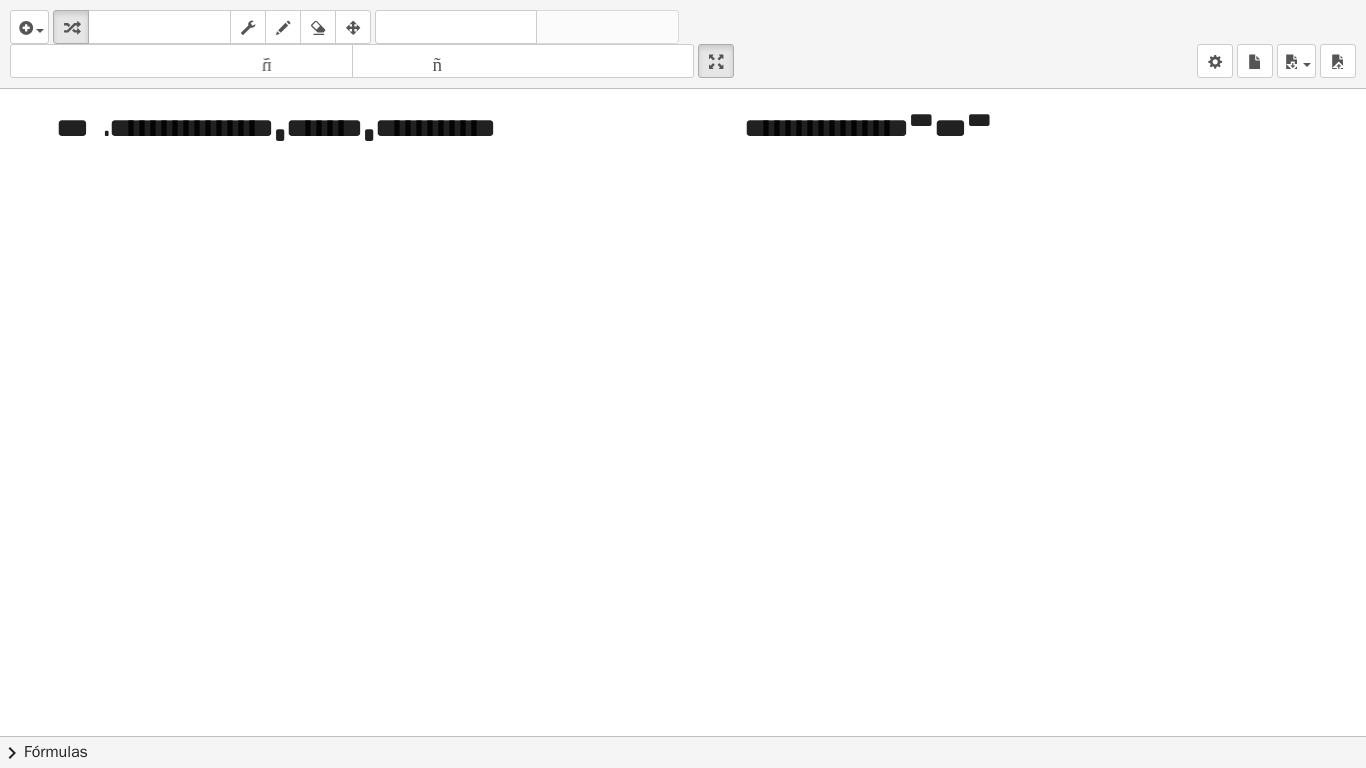 click at bounding box center (683, 736) 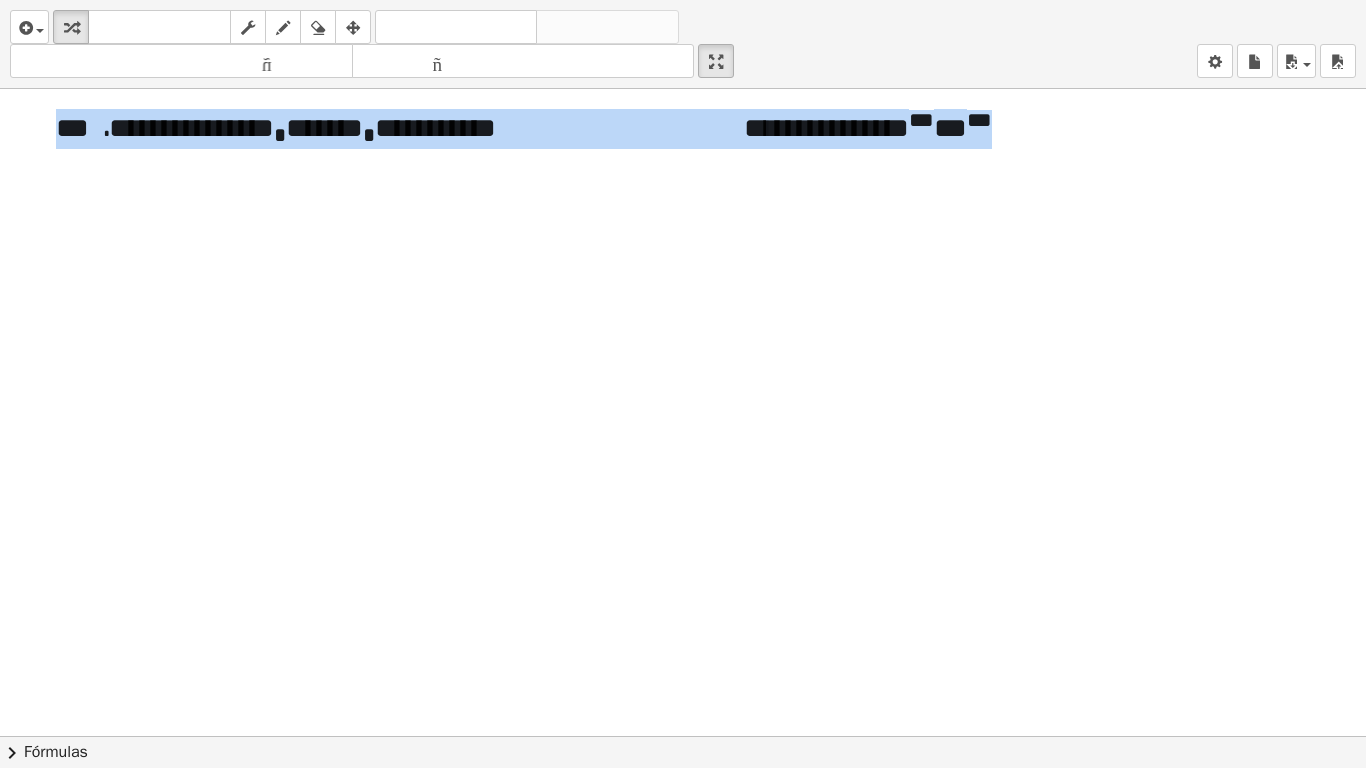 drag, startPoint x: 1035, startPoint y: 127, endPoint x: 0, endPoint y: 150, distance: 1035.2555 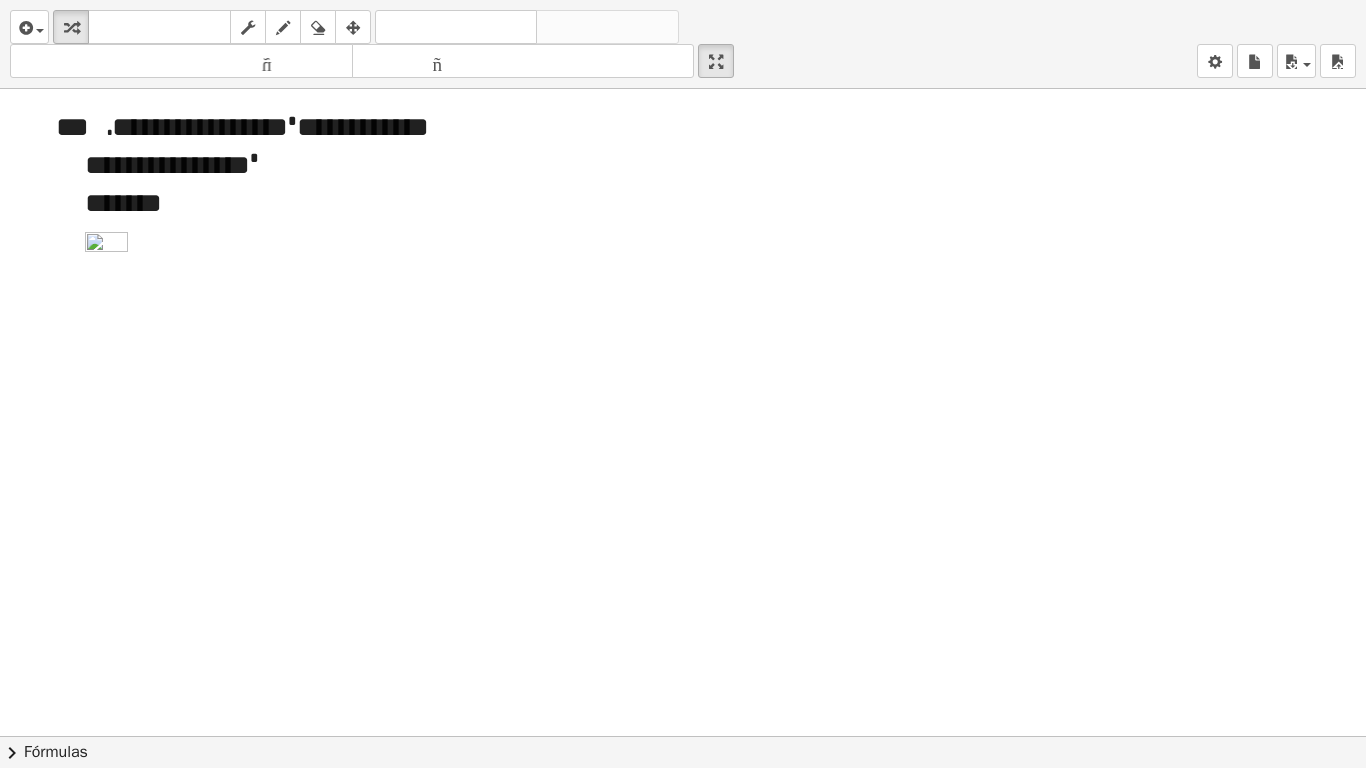 click at bounding box center [683, 736] 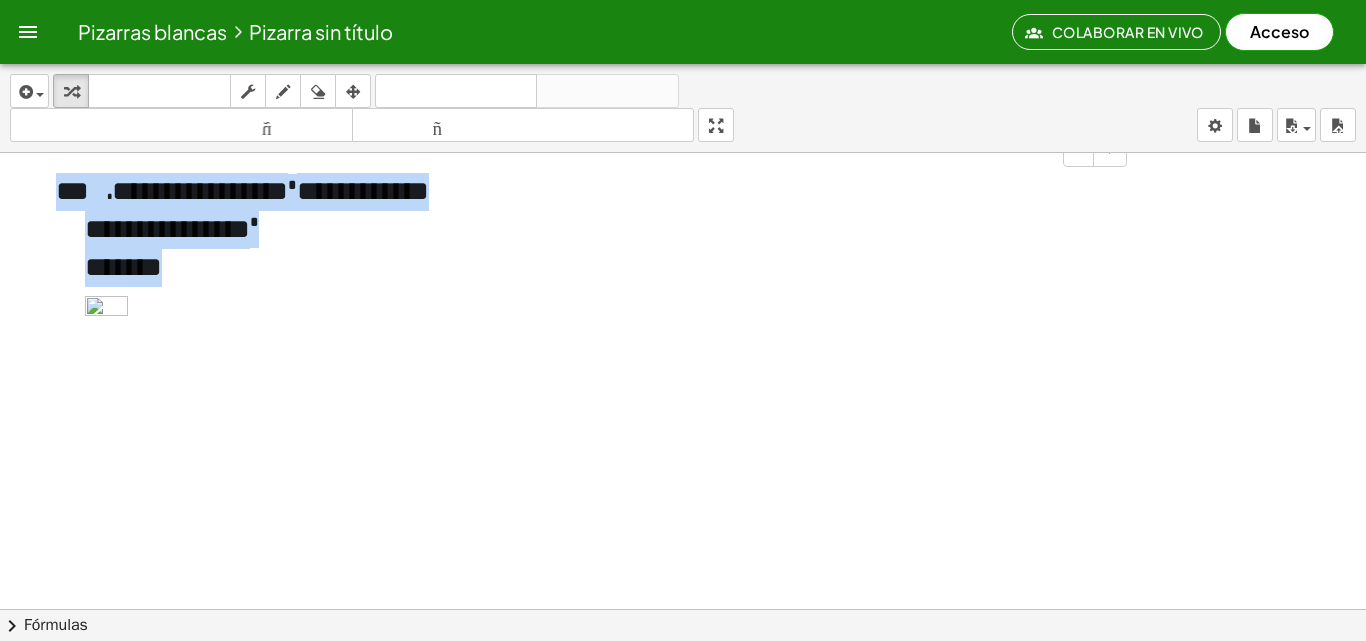 drag, startPoint x: 180, startPoint y: 313, endPoint x: 166, endPoint y: 199, distance: 114.85643 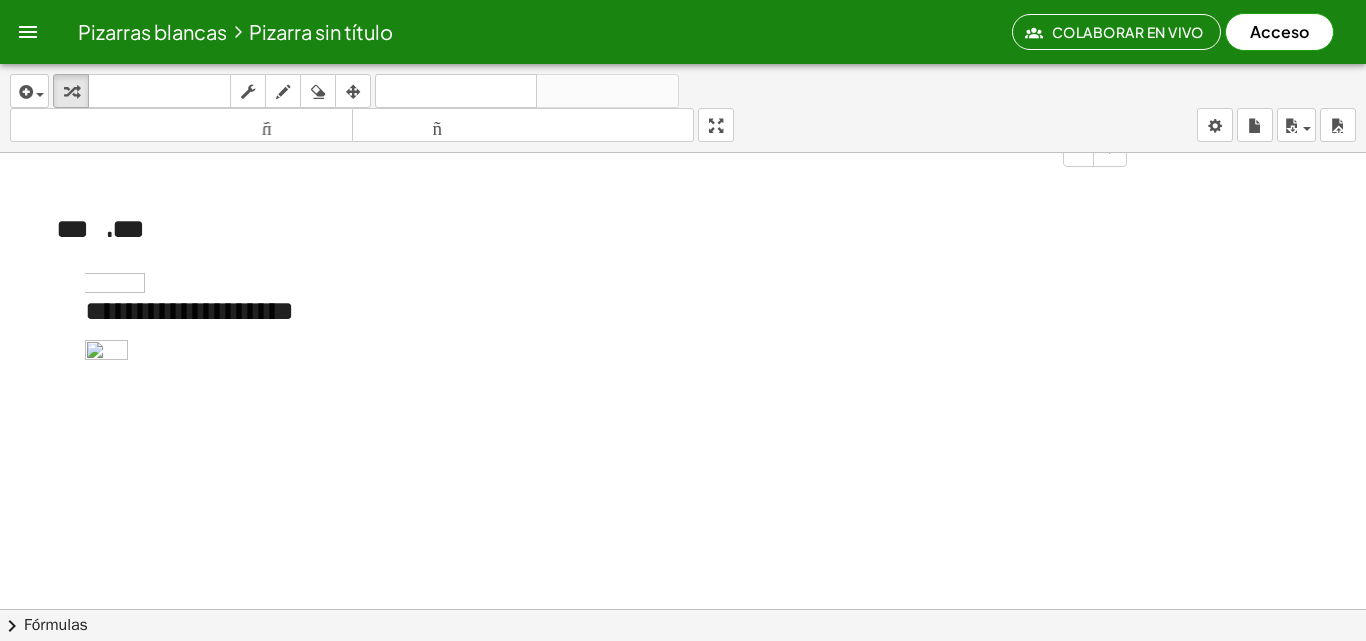 drag, startPoint x: 184, startPoint y: 354, endPoint x: 53, endPoint y: 217, distance: 189.55211 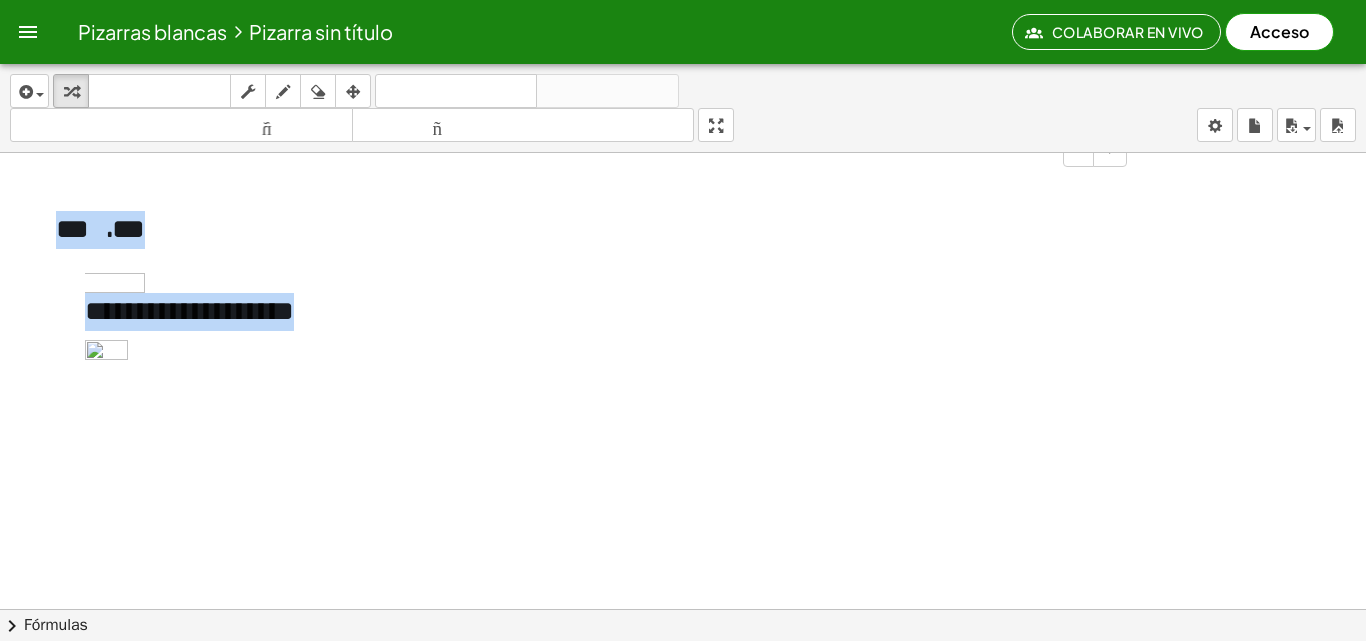 drag, startPoint x: 56, startPoint y: 213, endPoint x: 429, endPoint y: 362, distance: 401.65906 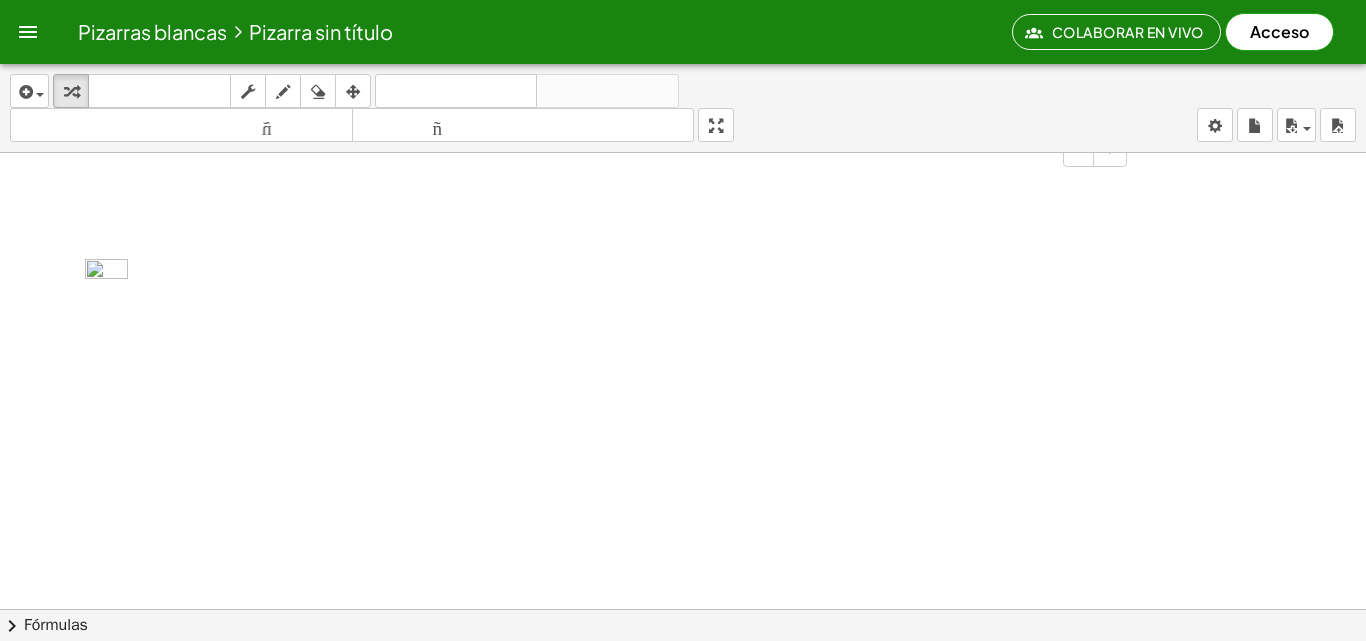 click at bounding box center (593, 272) 